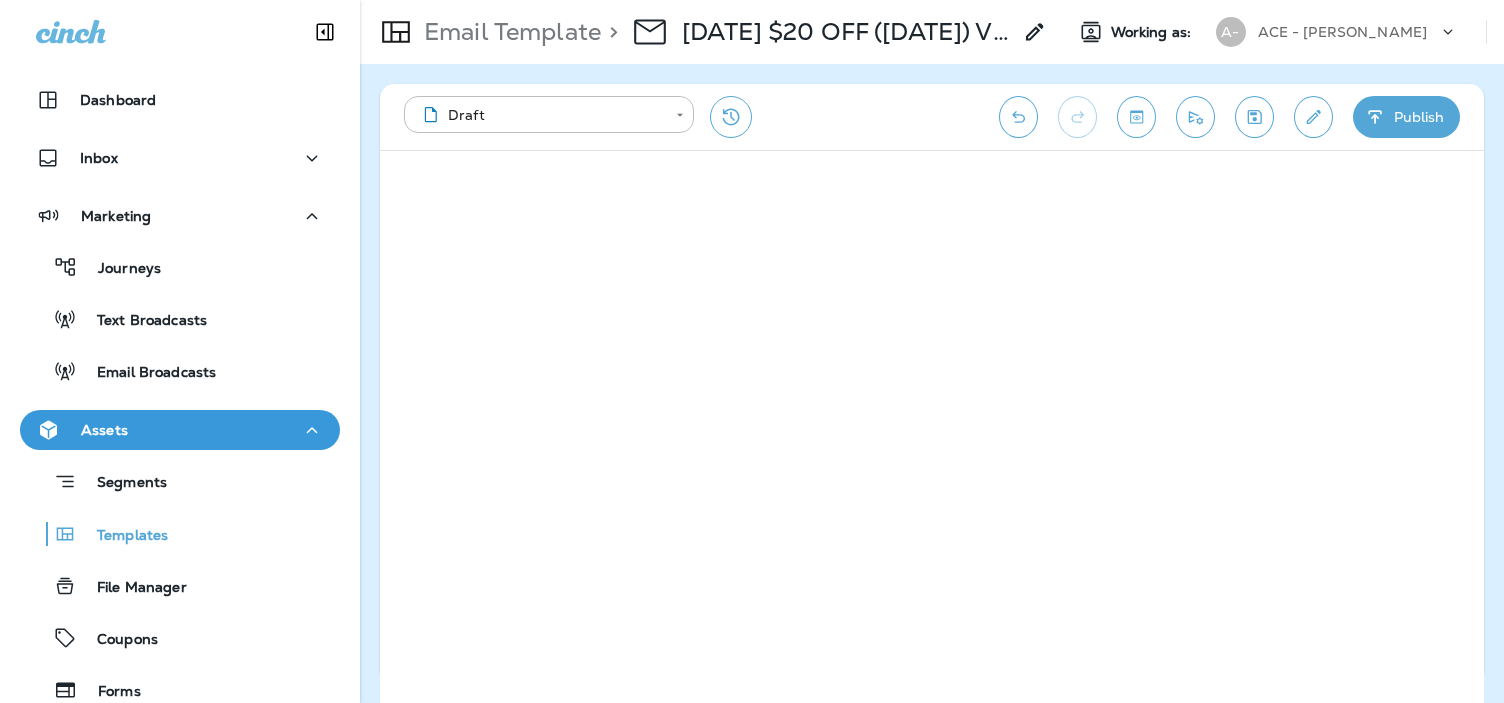scroll, scrollTop: 0, scrollLeft: 0, axis: both 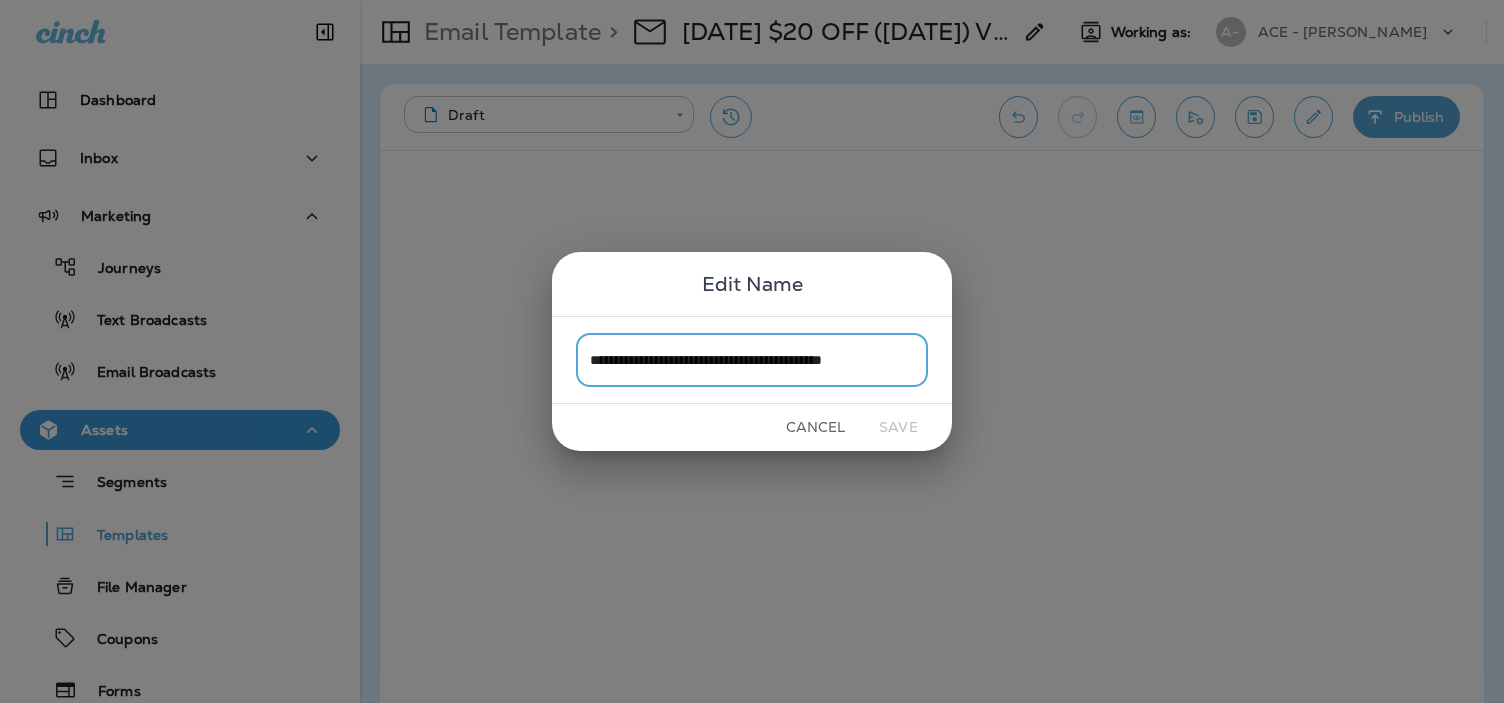 click on "**********" at bounding box center (752, 351) 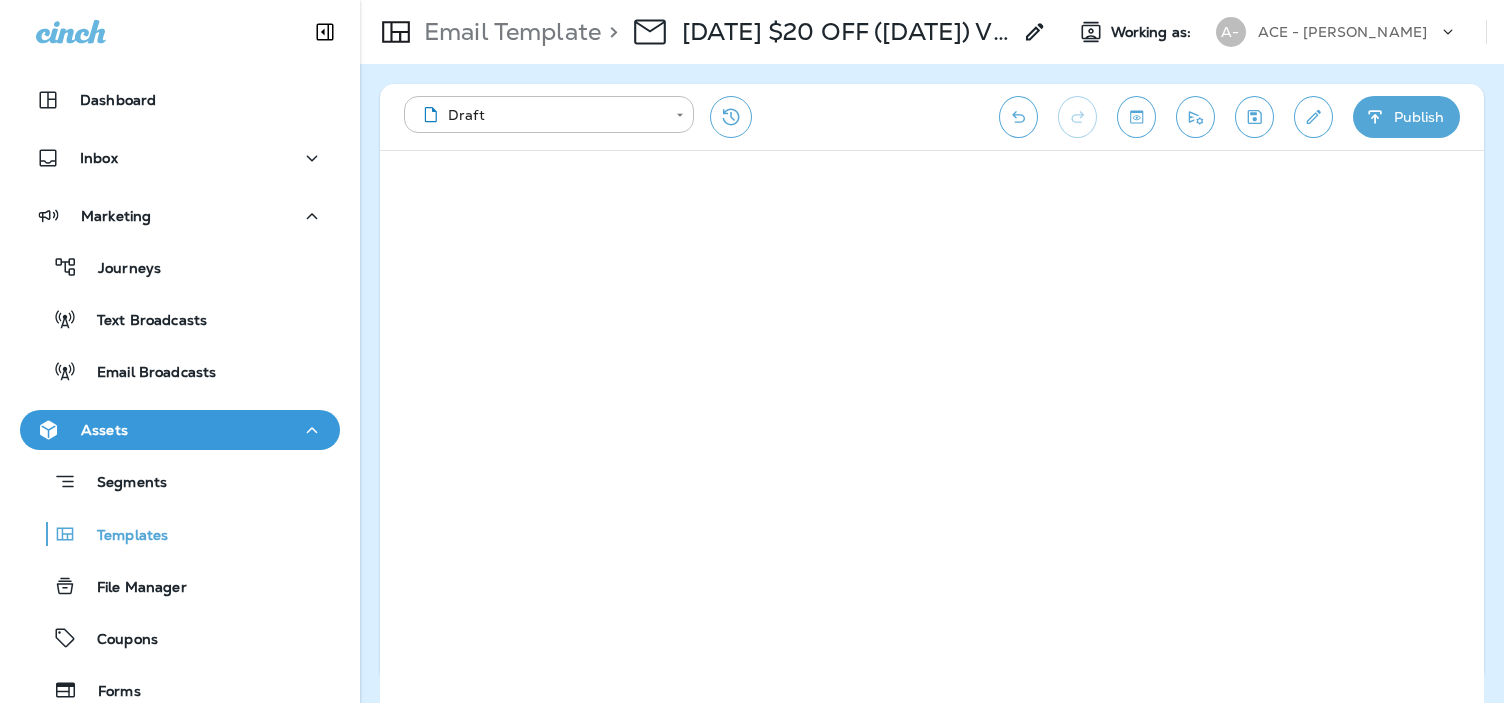 click on "Publish" at bounding box center (1406, 117) 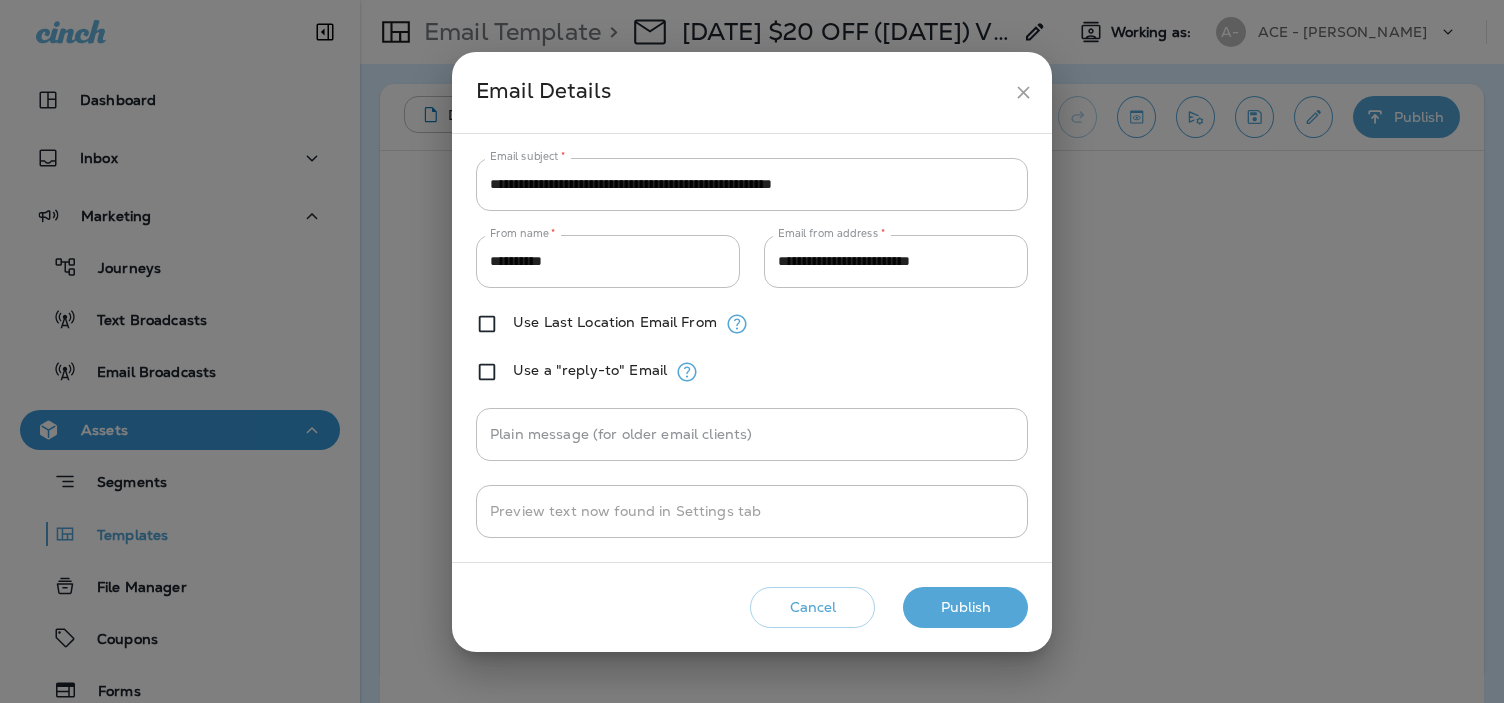 click on "Publish" at bounding box center (965, 607) 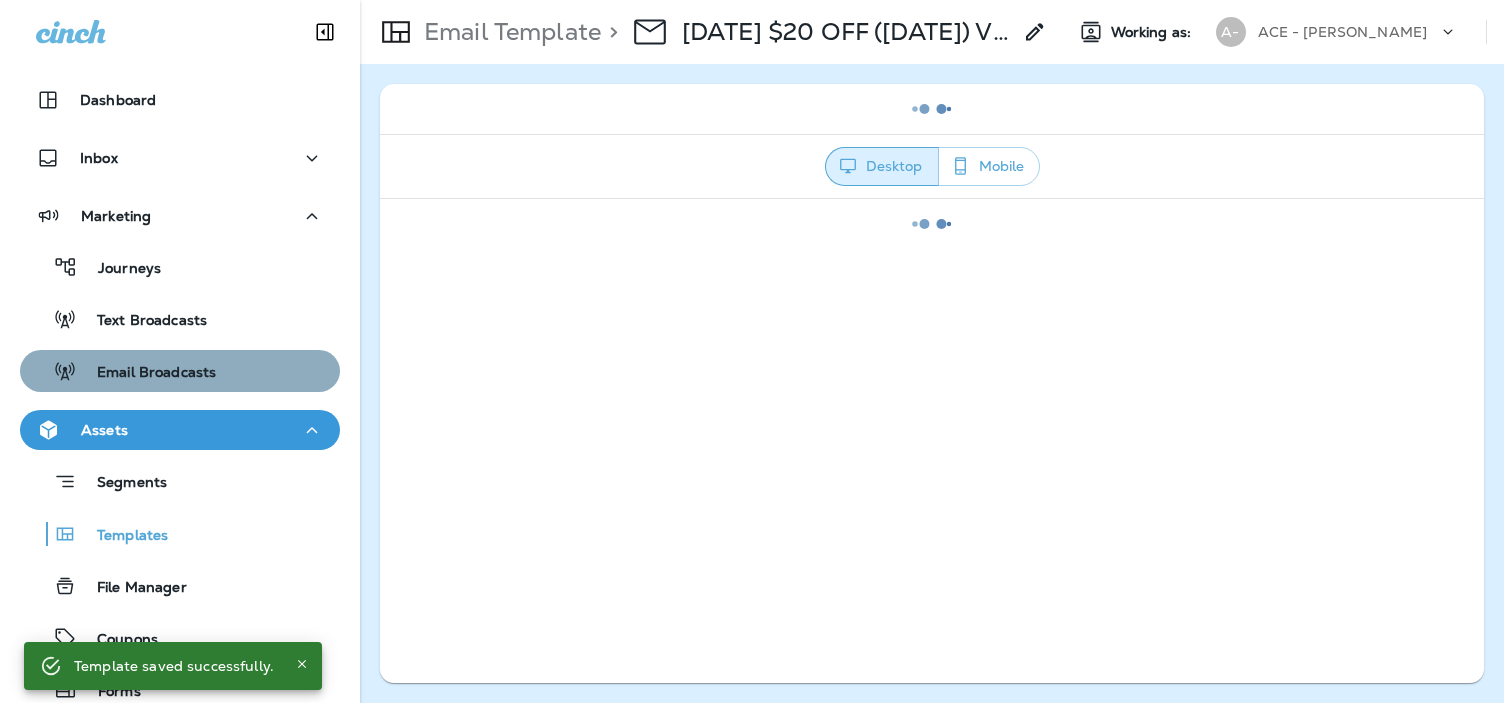 click on "Email Broadcasts" at bounding box center (146, 373) 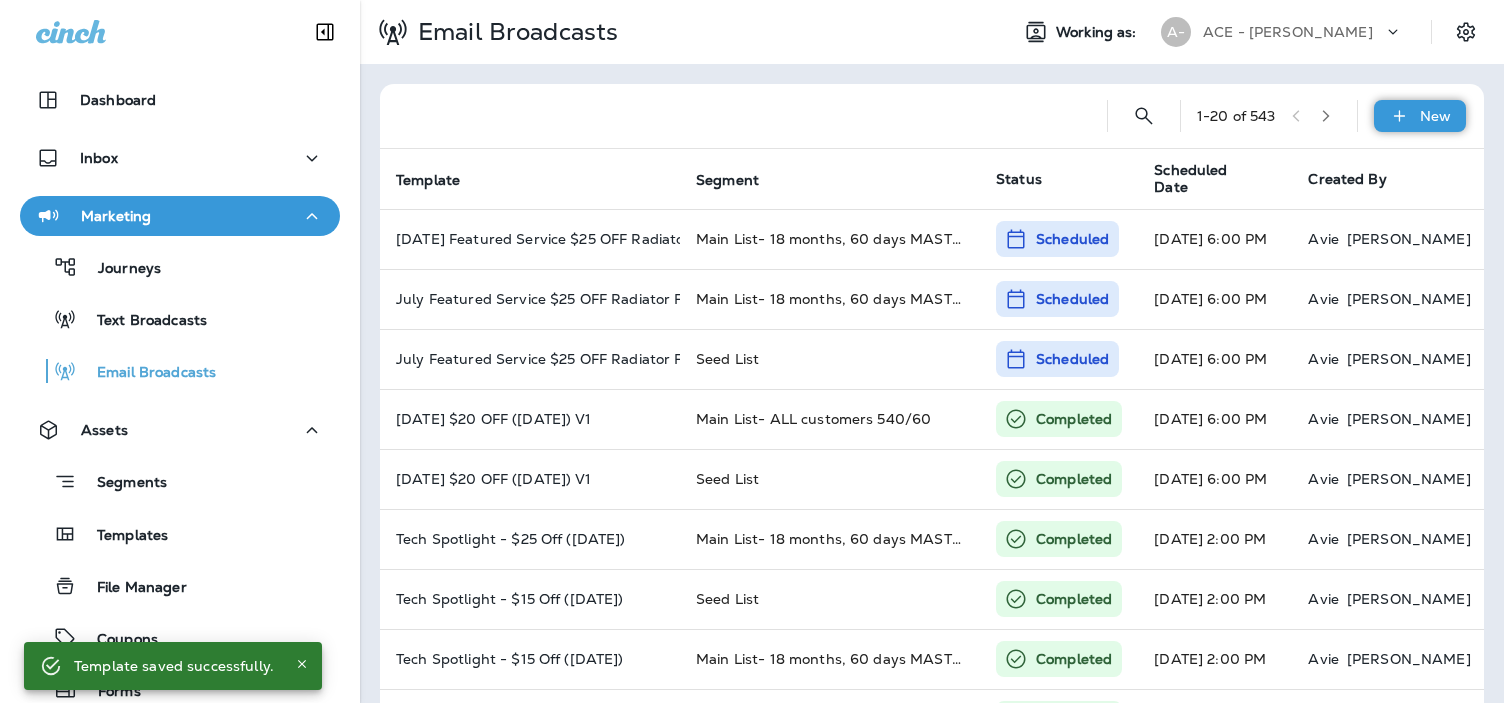 click on "New" at bounding box center (1435, 116) 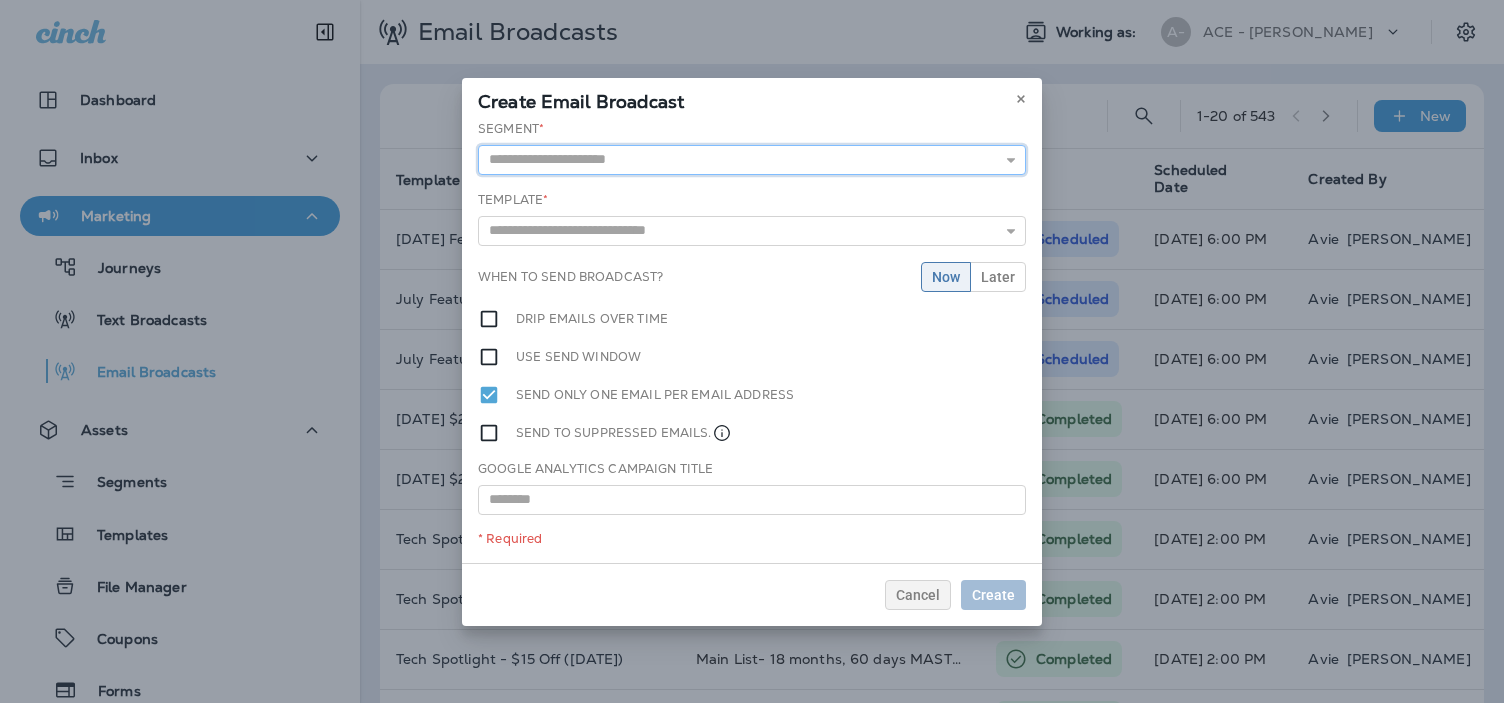 click at bounding box center (752, 160) 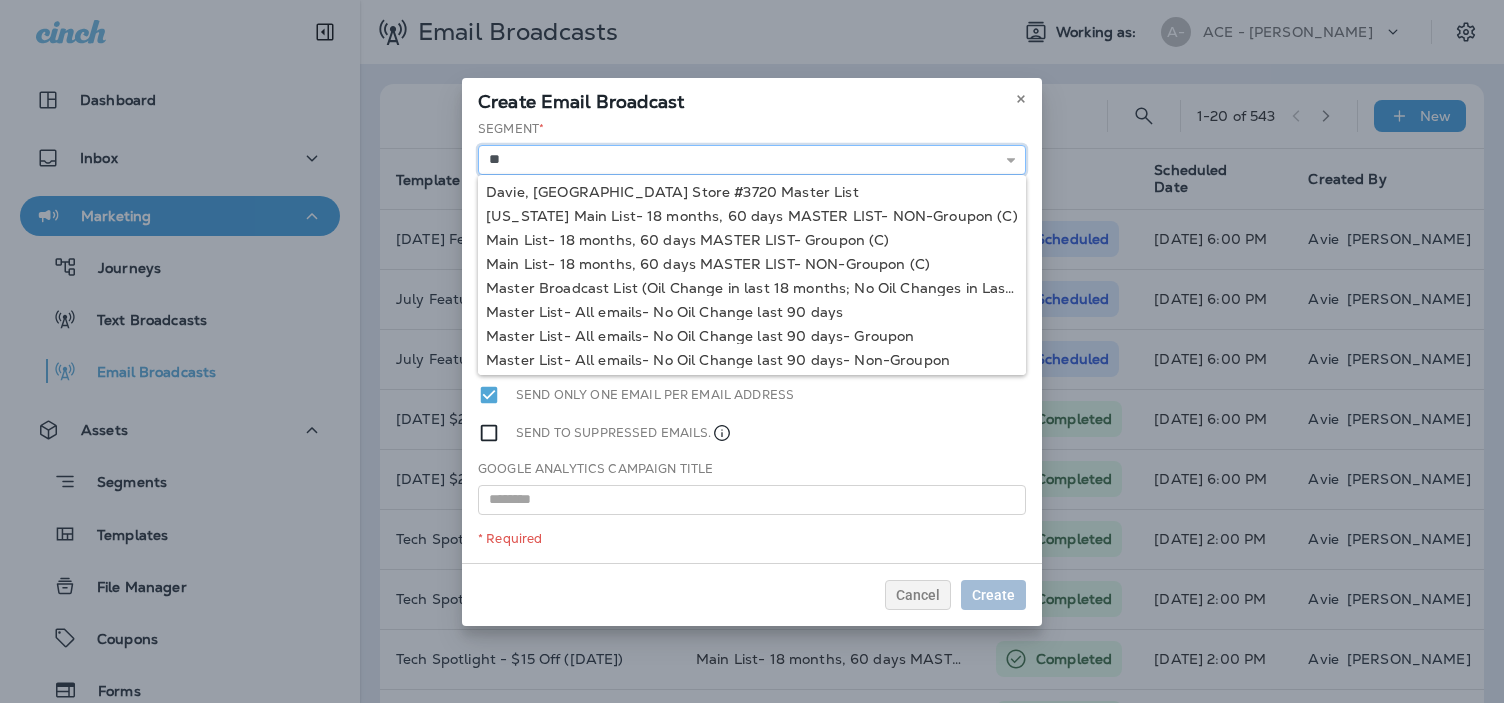 type on "*" 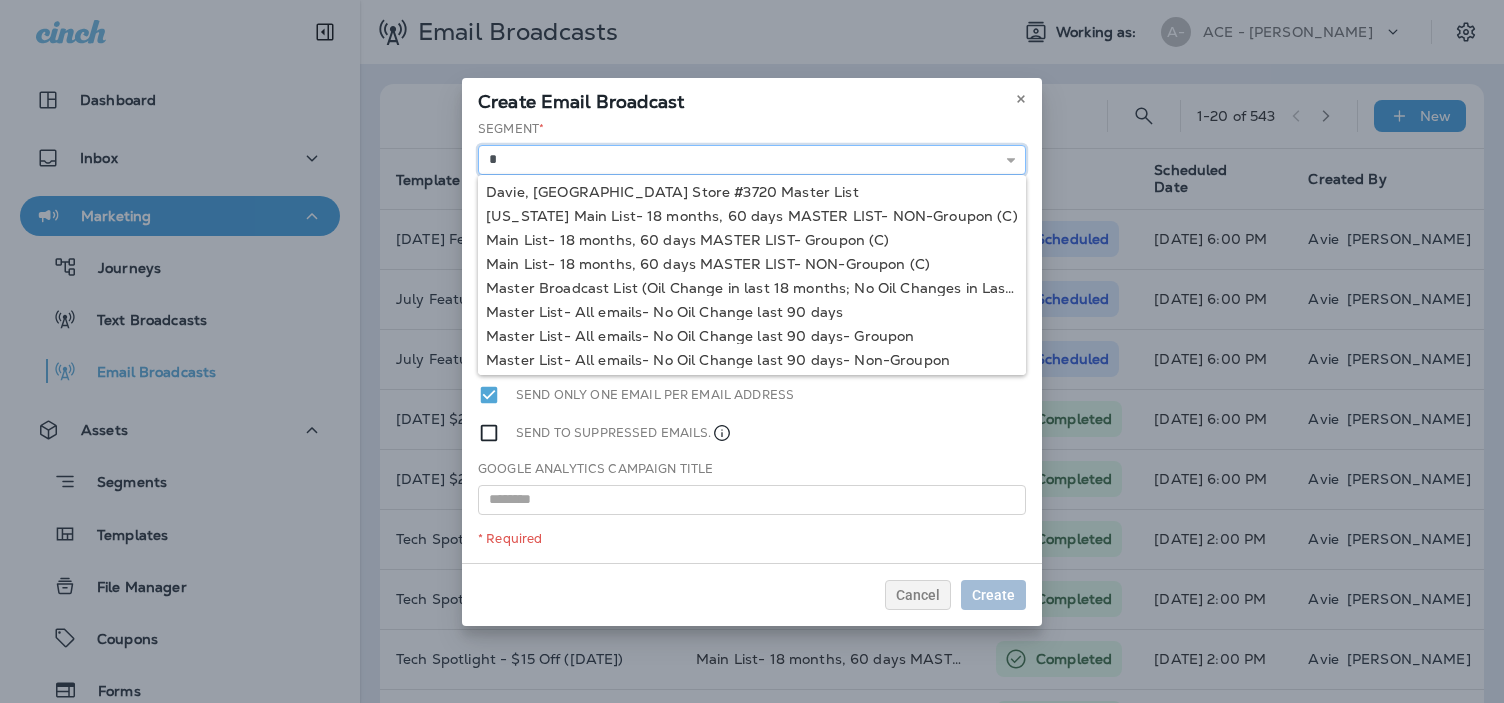 type 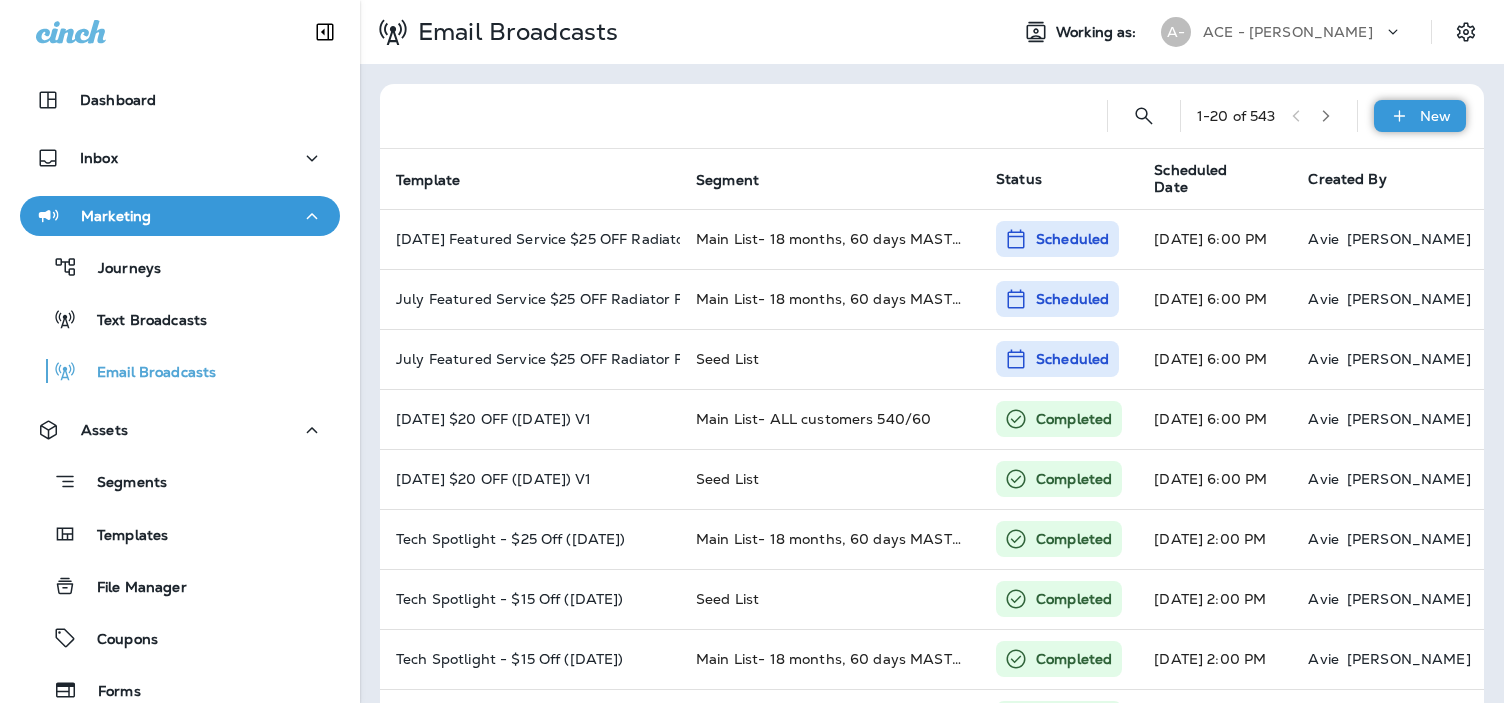 click on "New" at bounding box center (1420, 116) 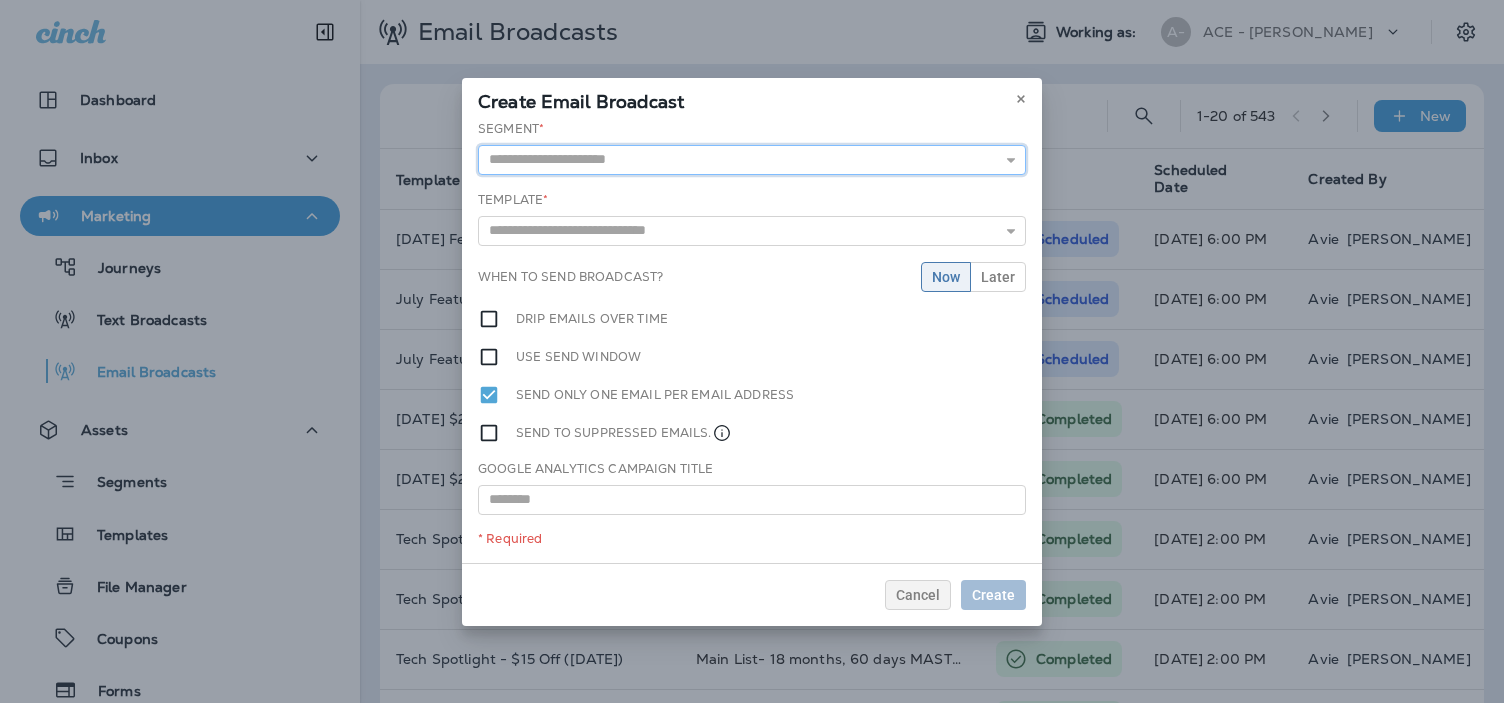 click at bounding box center (752, 160) 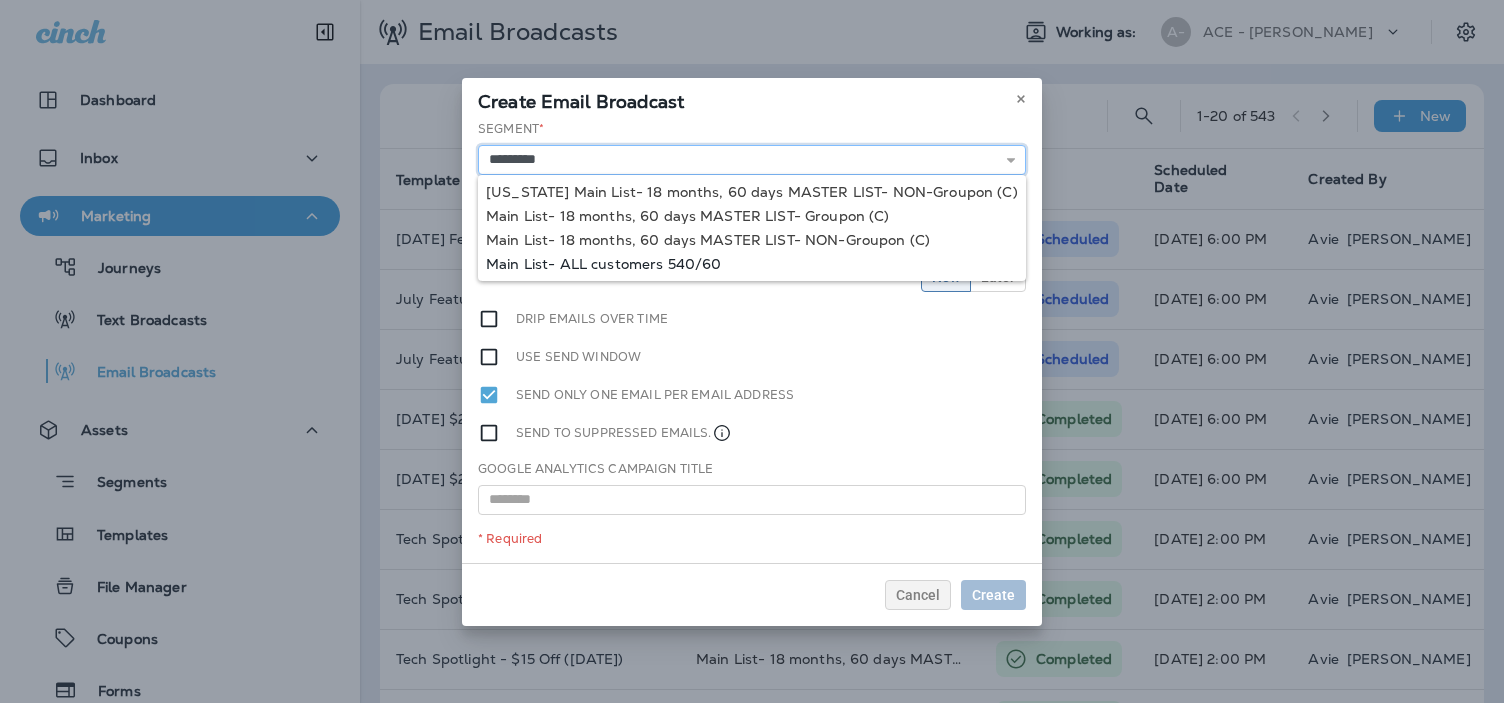 type on "**********" 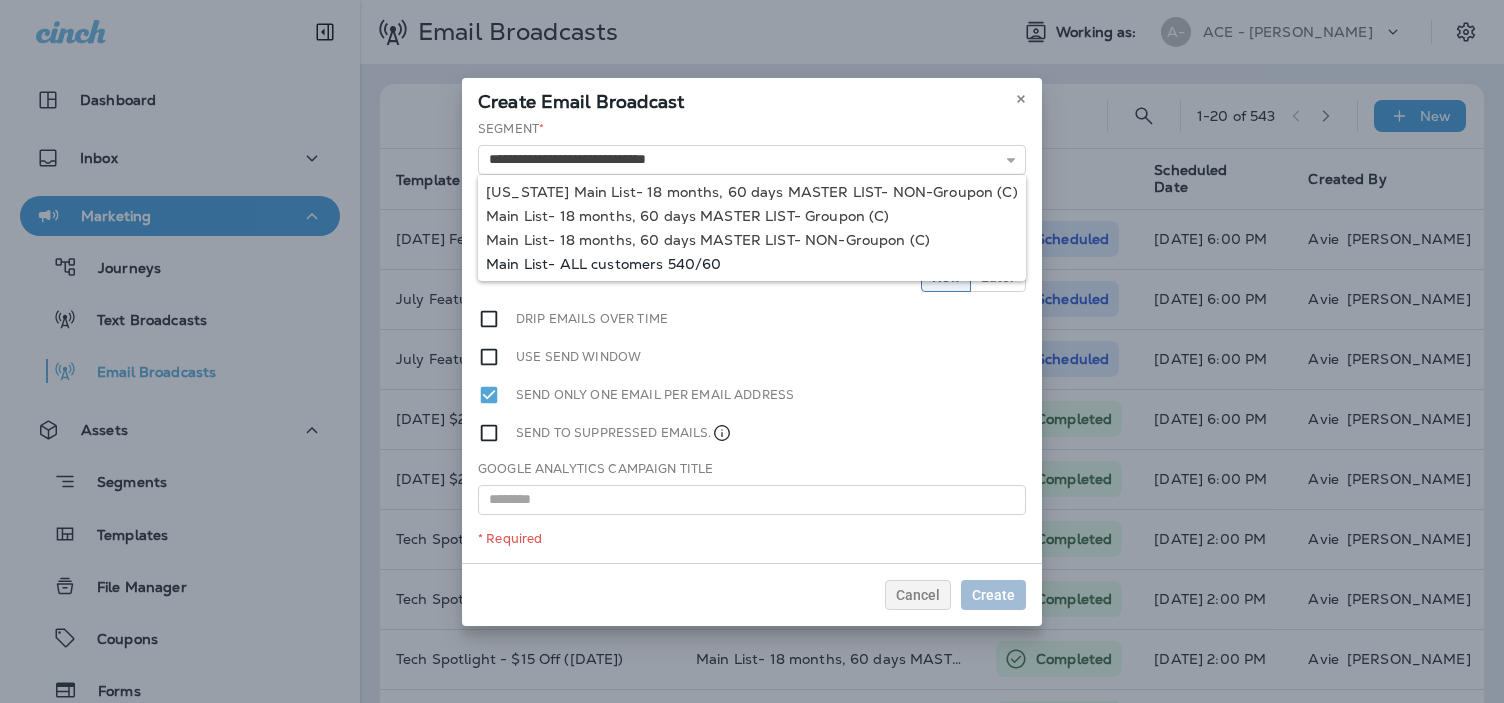 click on "**********" at bounding box center (752, 341) 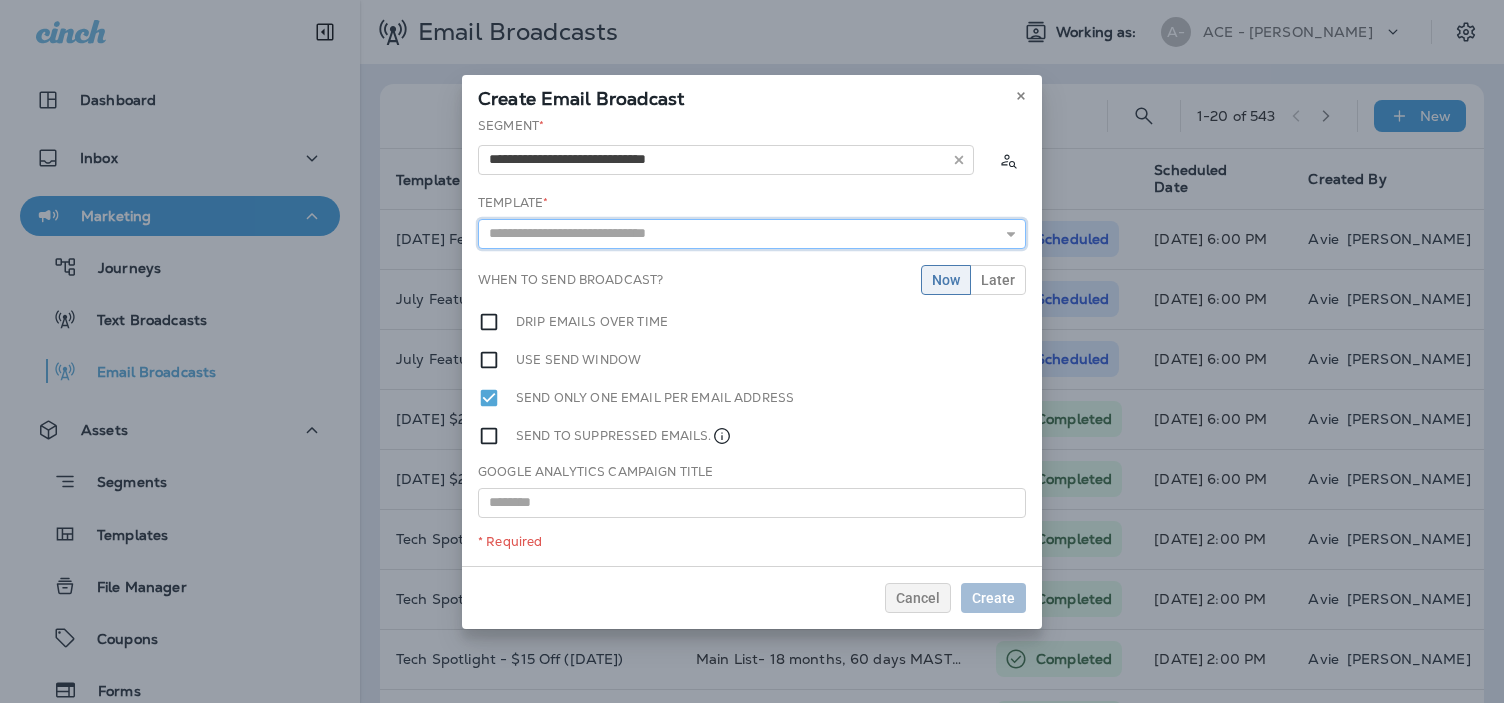 click at bounding box center [752, 234] 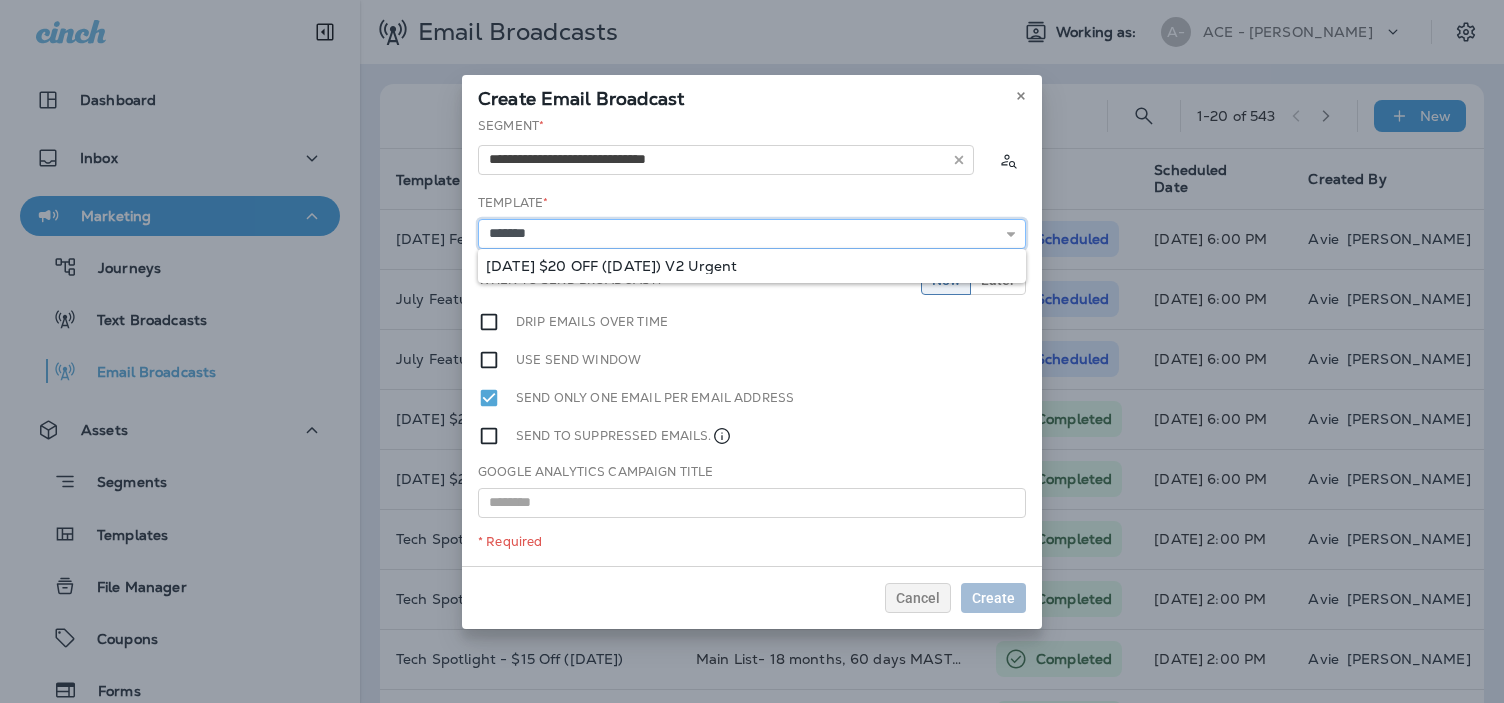 type on "**********" 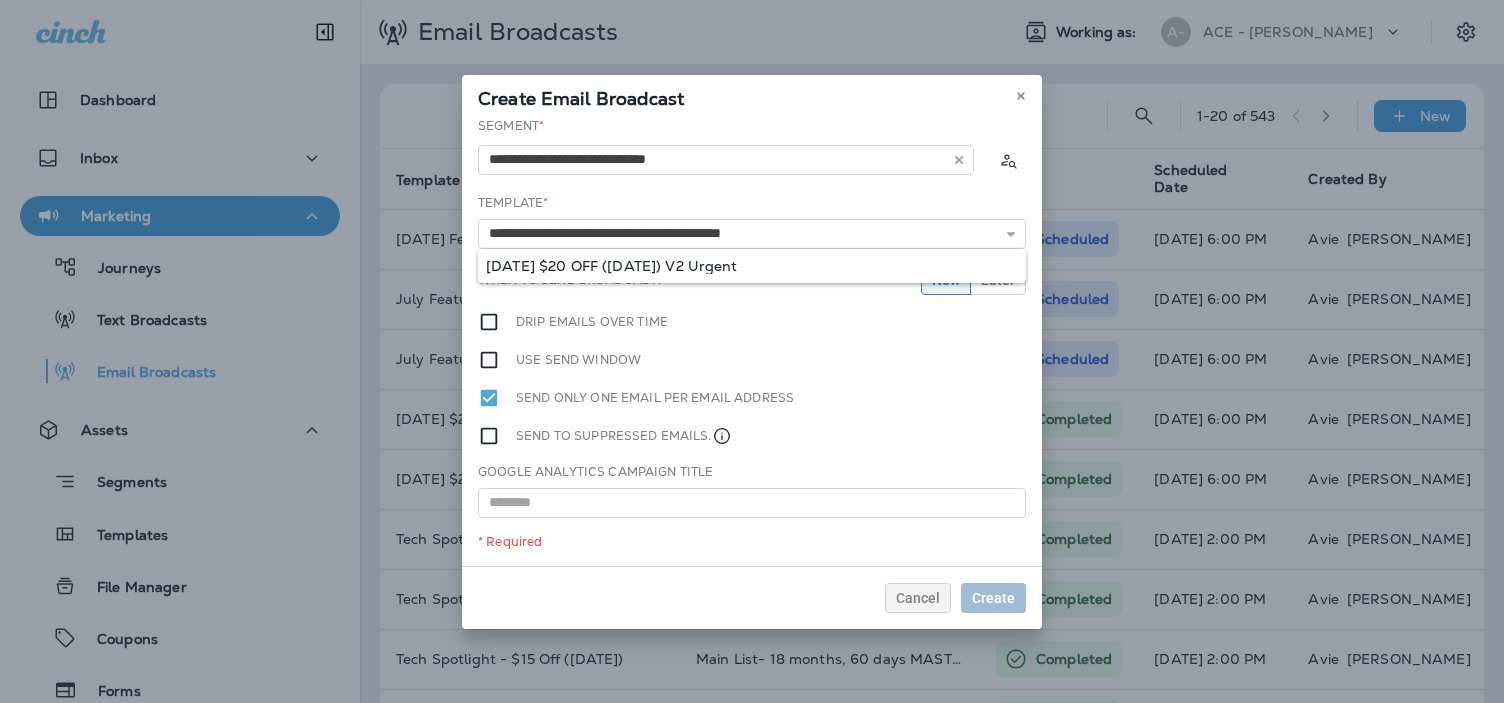 click on "**********" at bounding box center (752, 341) 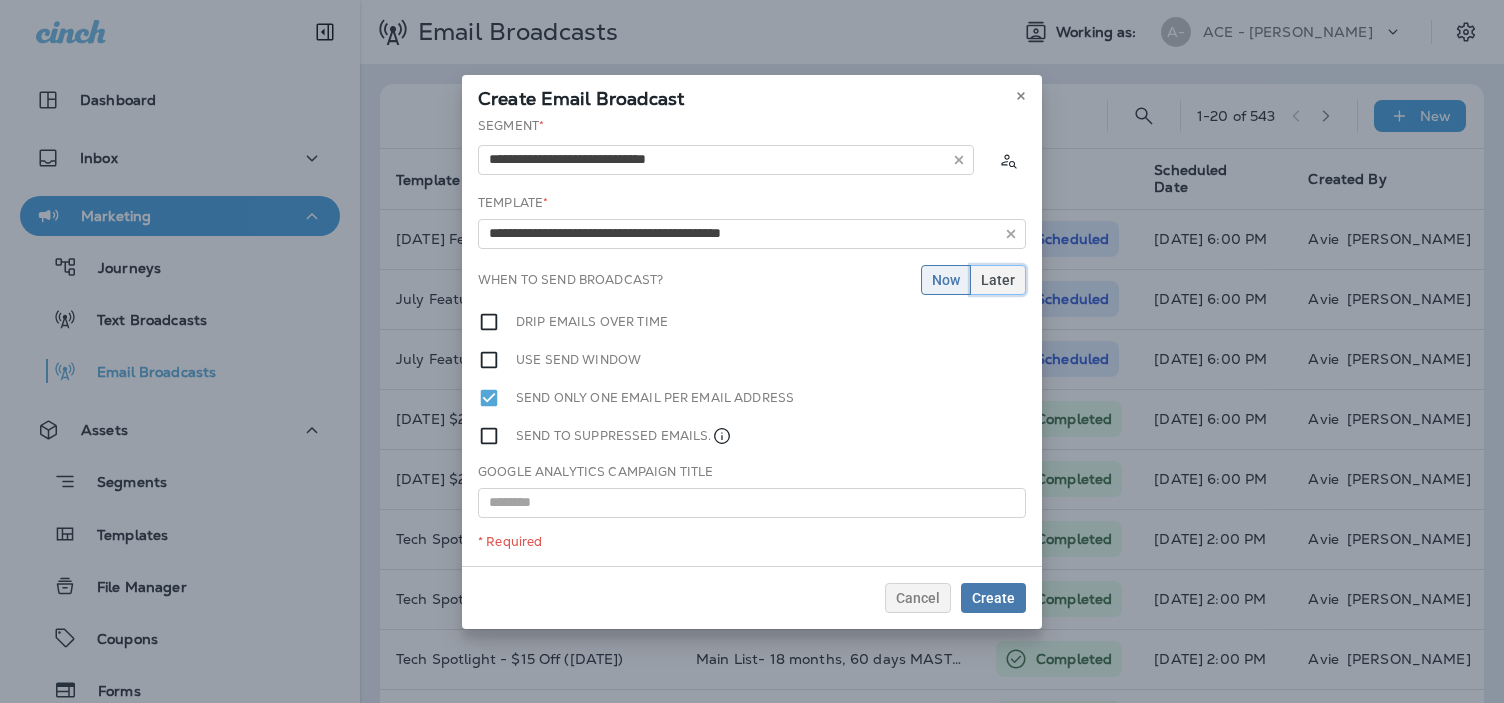 click on "Later" at bounding box center [998, 280] 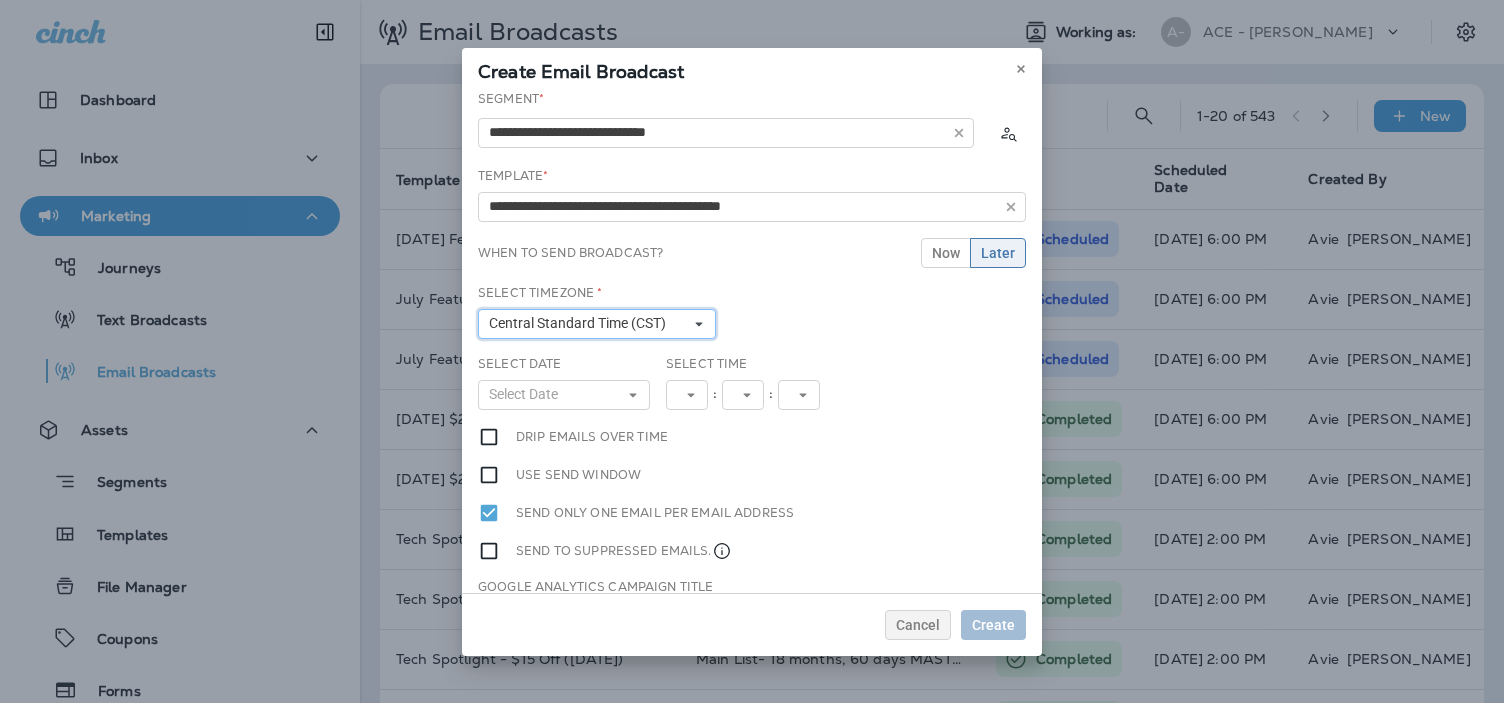 click on "Central Standard Time (CST)" at bounding box center (581, 323) 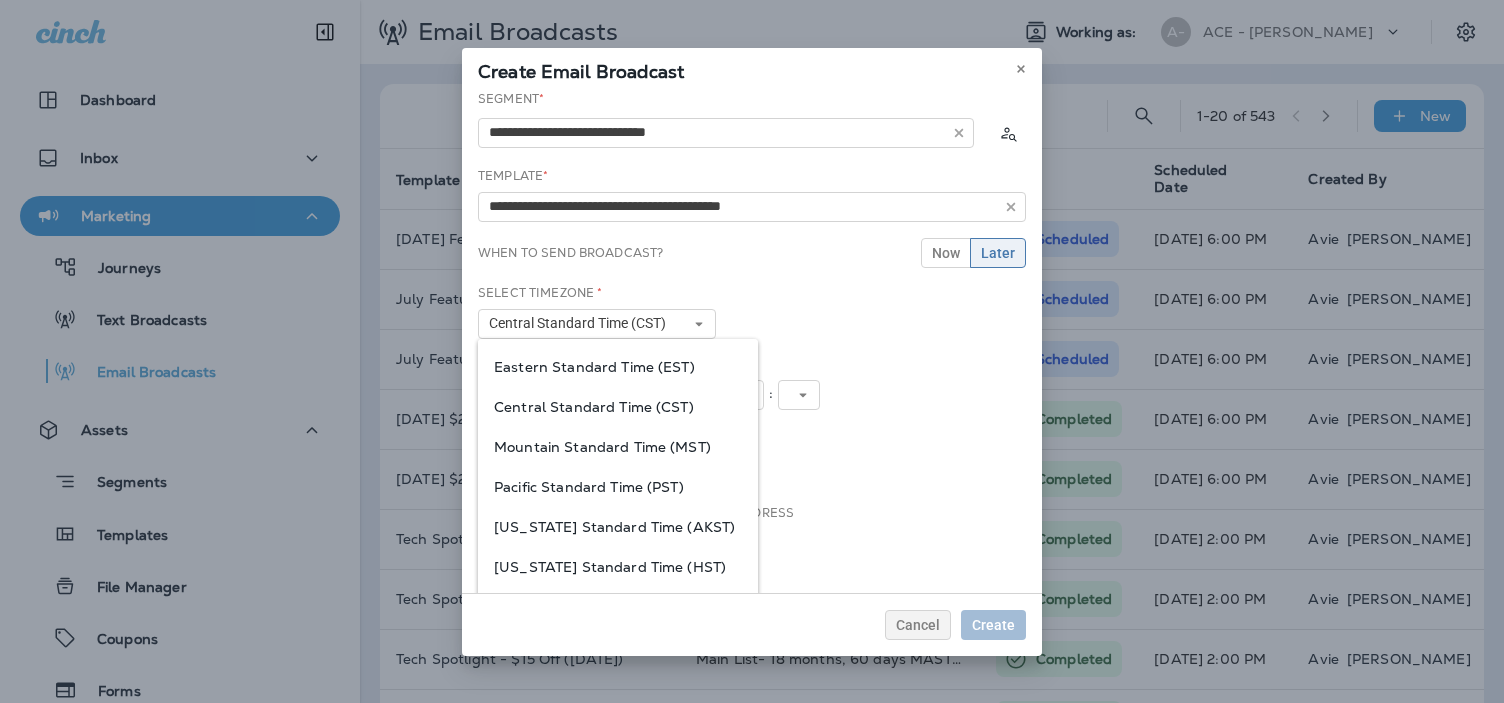 click on "Eastern Standard Time (EST)" at bounding box center (618, 367) 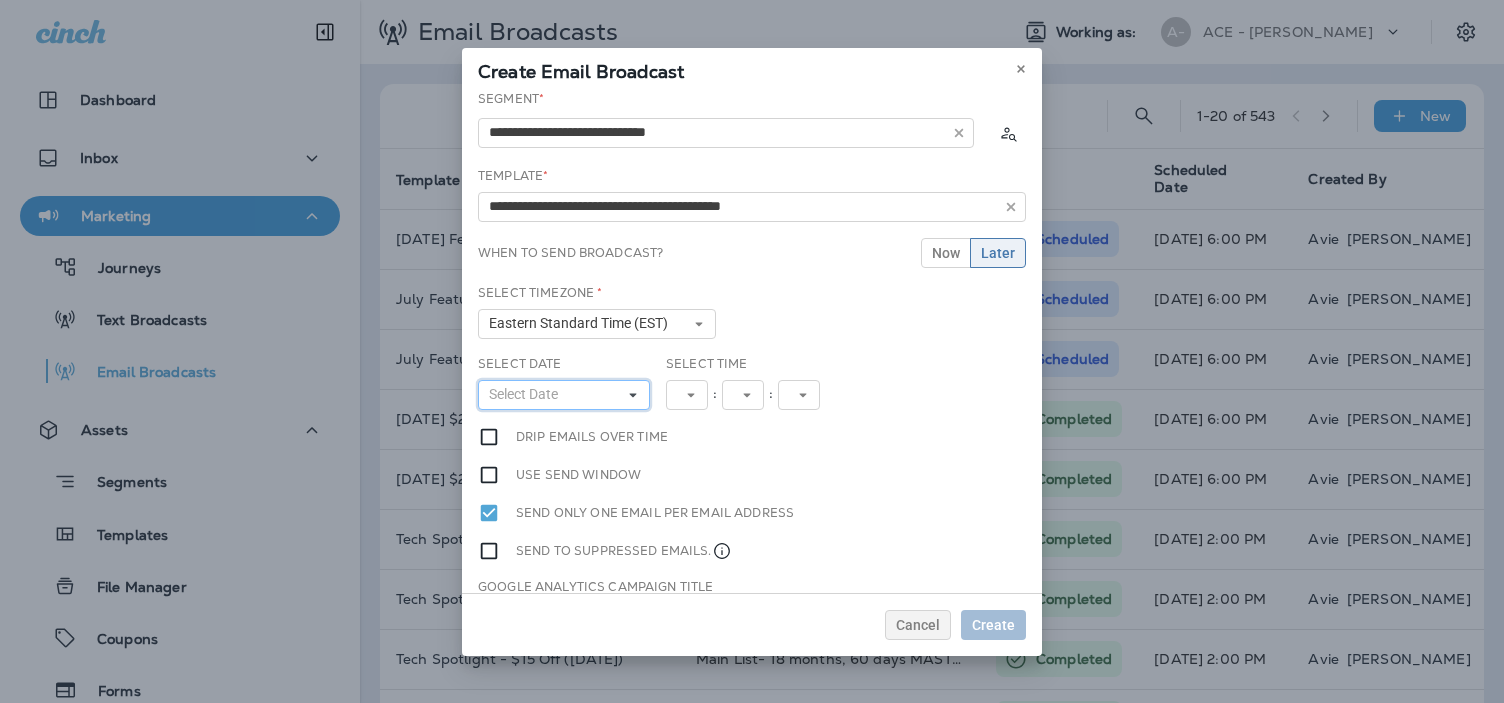 click on "Select Date" at bounding box center [564, 395] 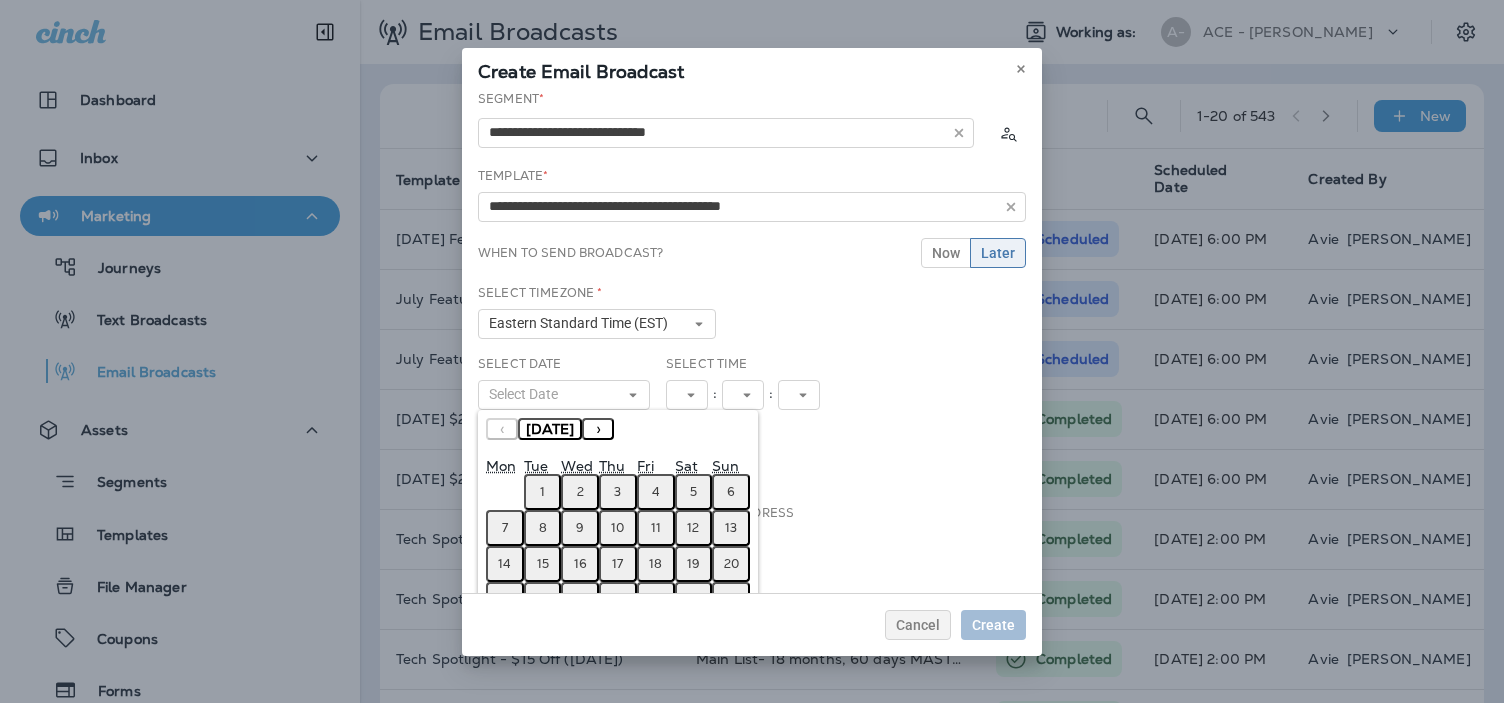click on "3" at bounding box center [618, 492] 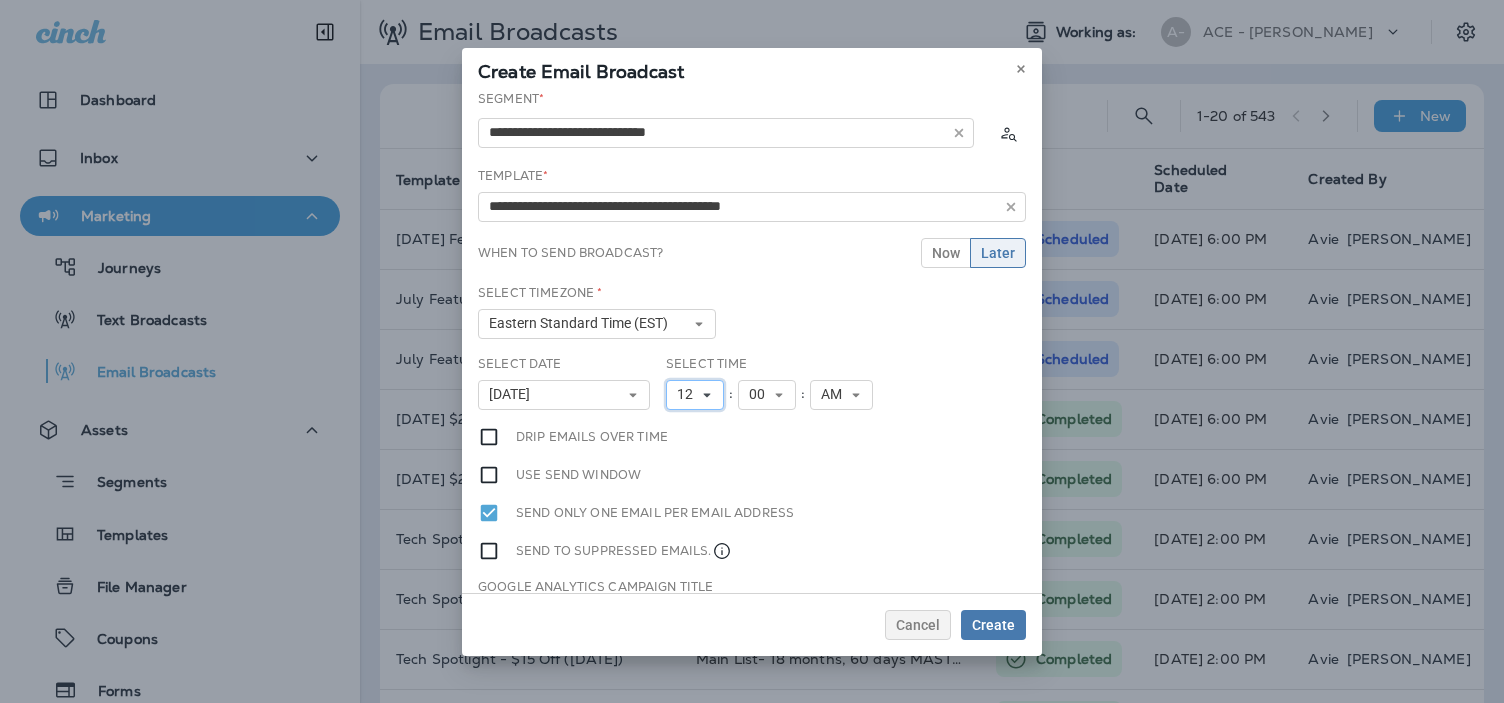 click on "12" at bounding box center (689, 394) 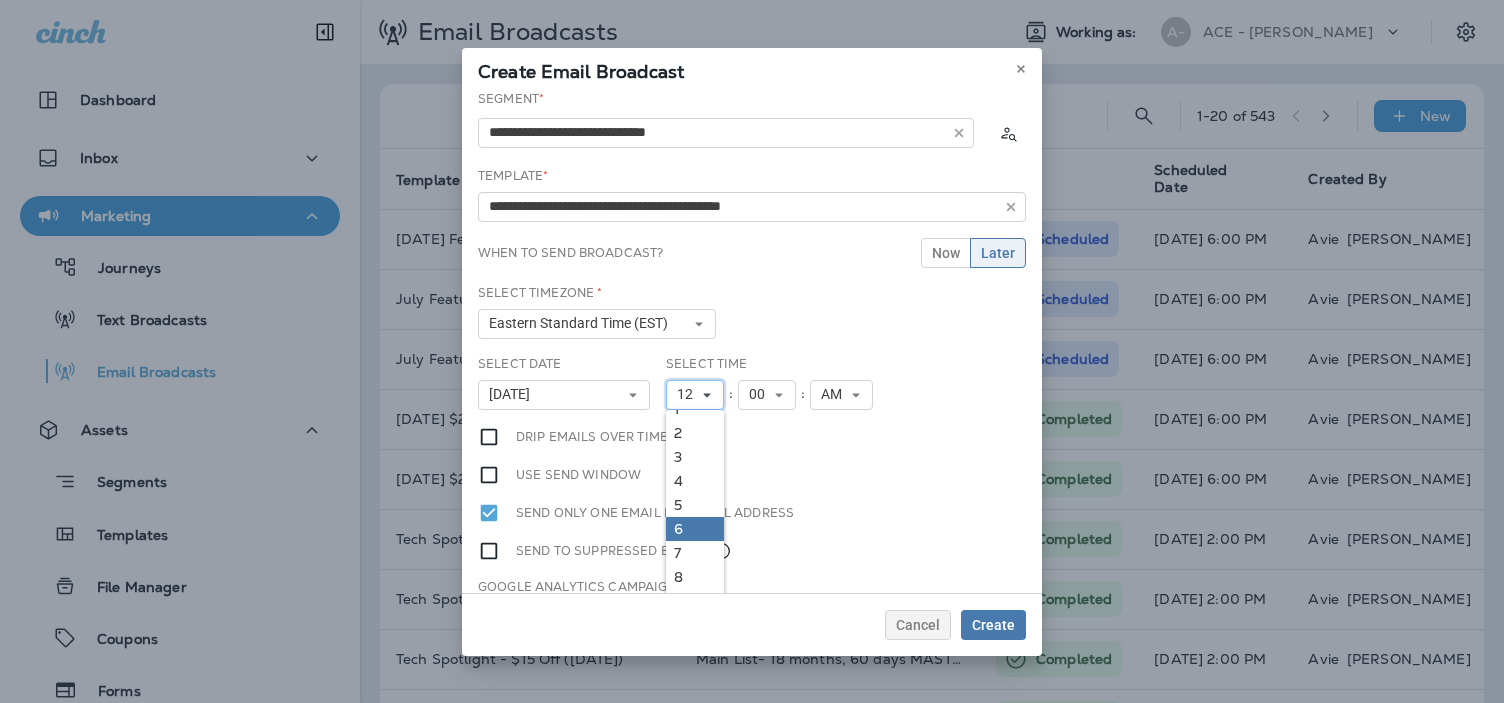 scroll, scrollTop: 0, scrollLeft: 0, axis: both 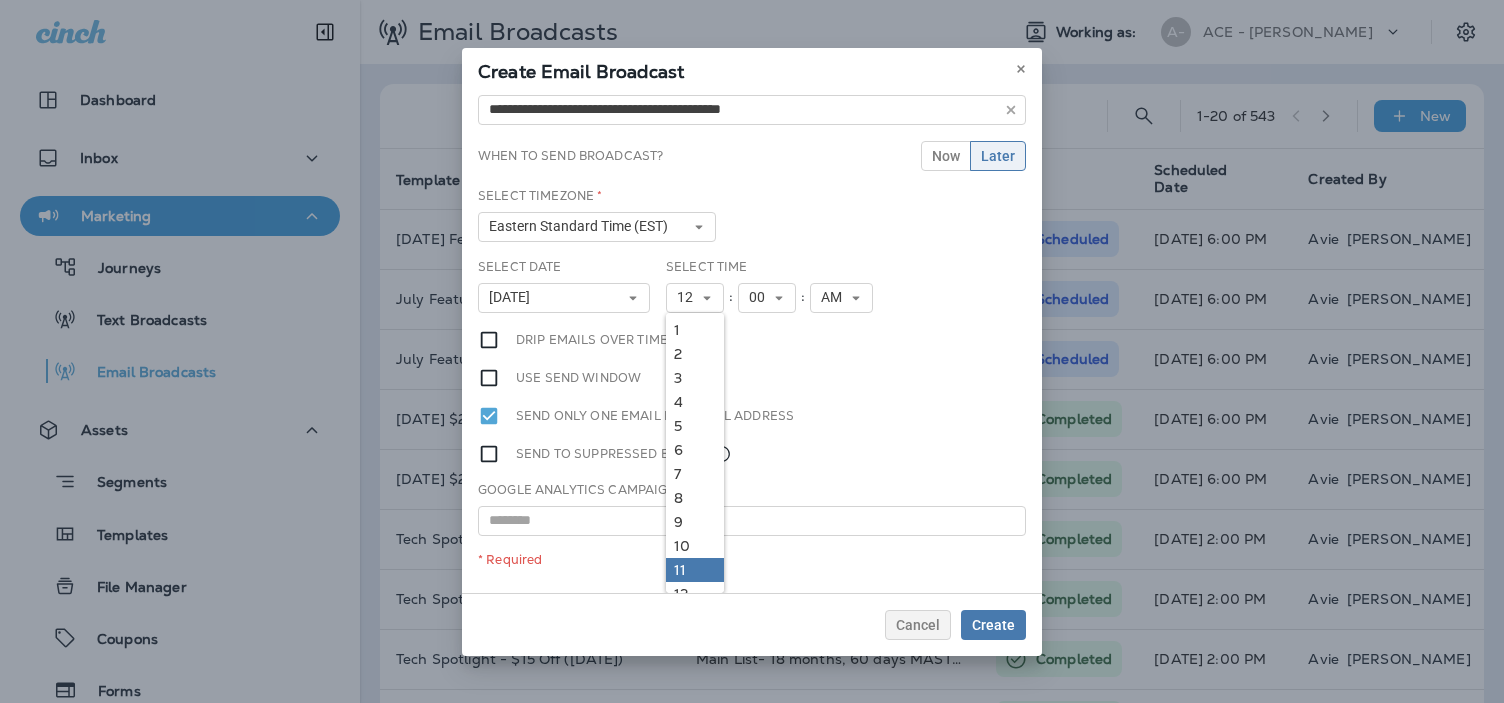 click on "11" at bounding box center (695, 570) 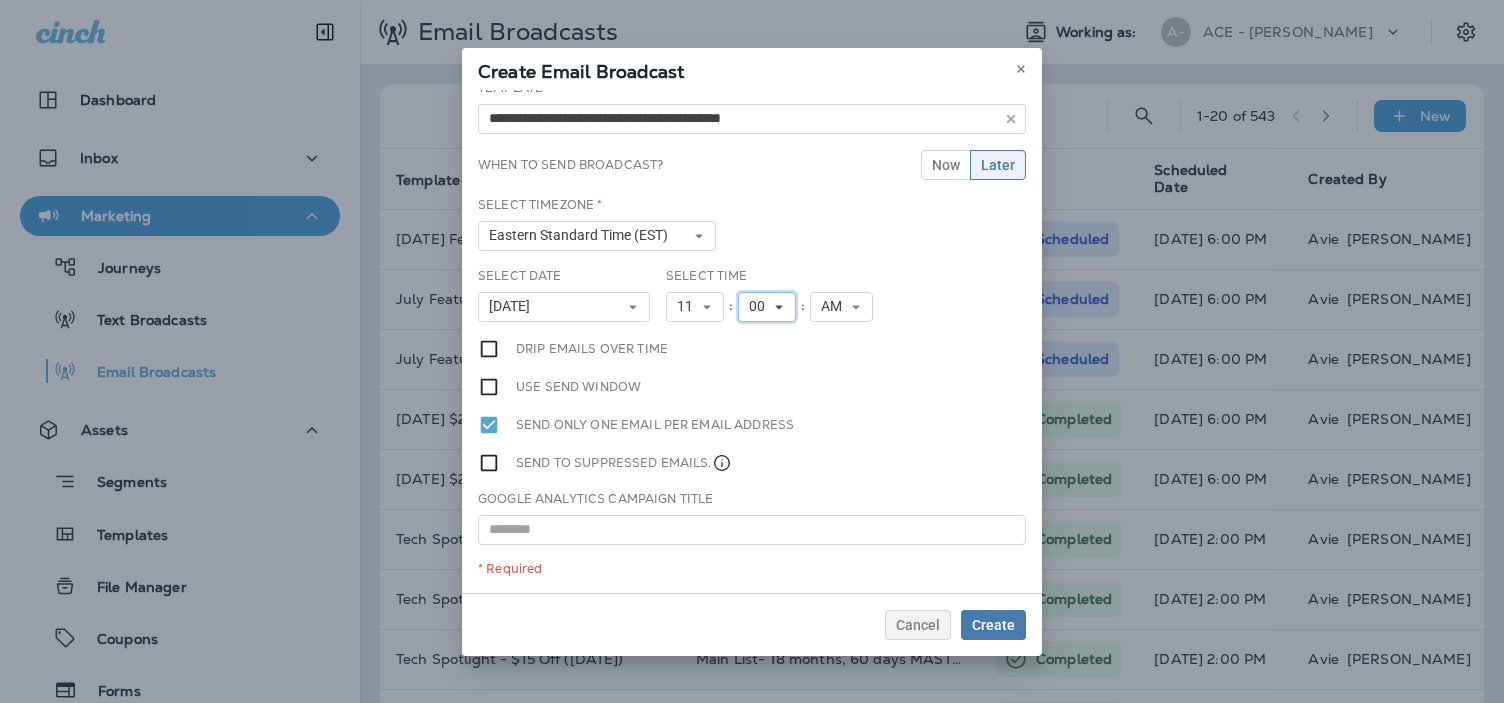 click 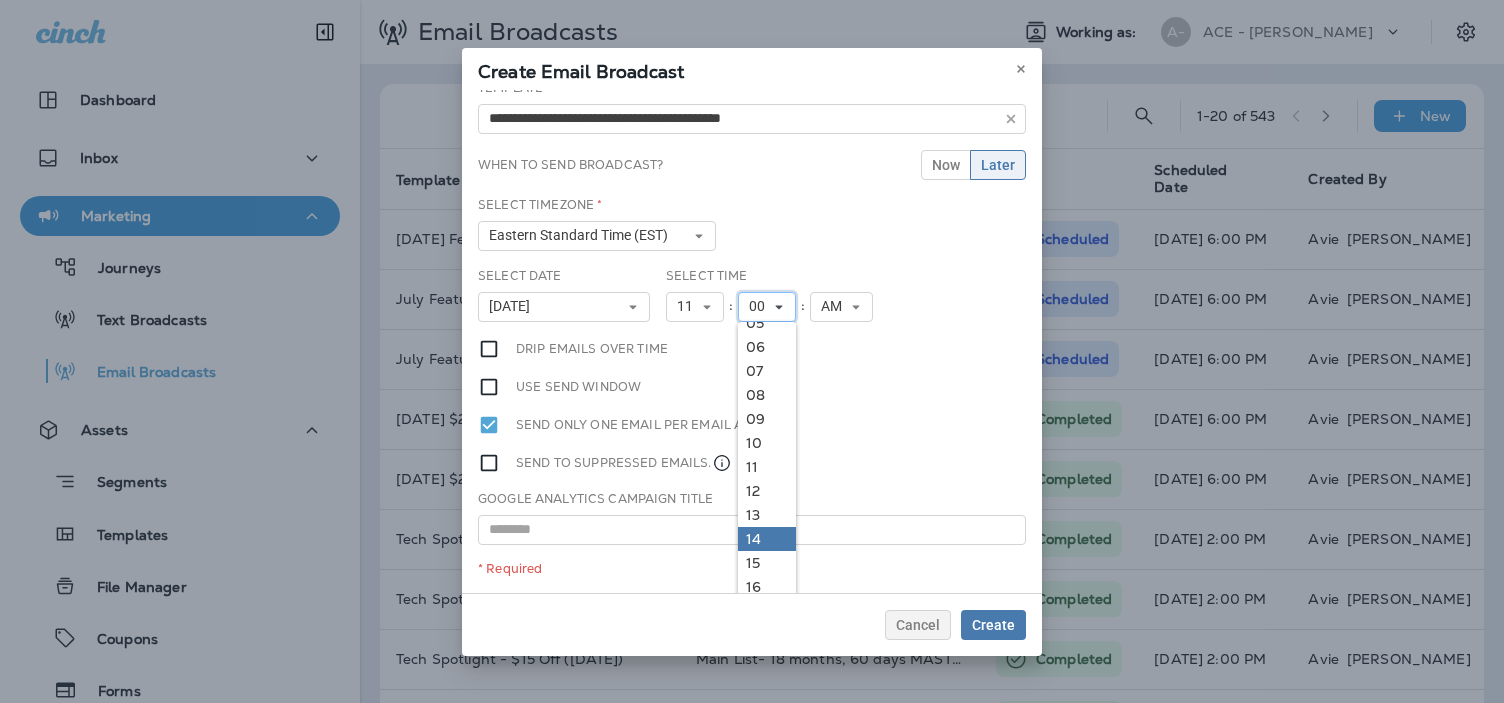 scroll, scrollTop: 180, scrollLeft: 0, axis: vertical 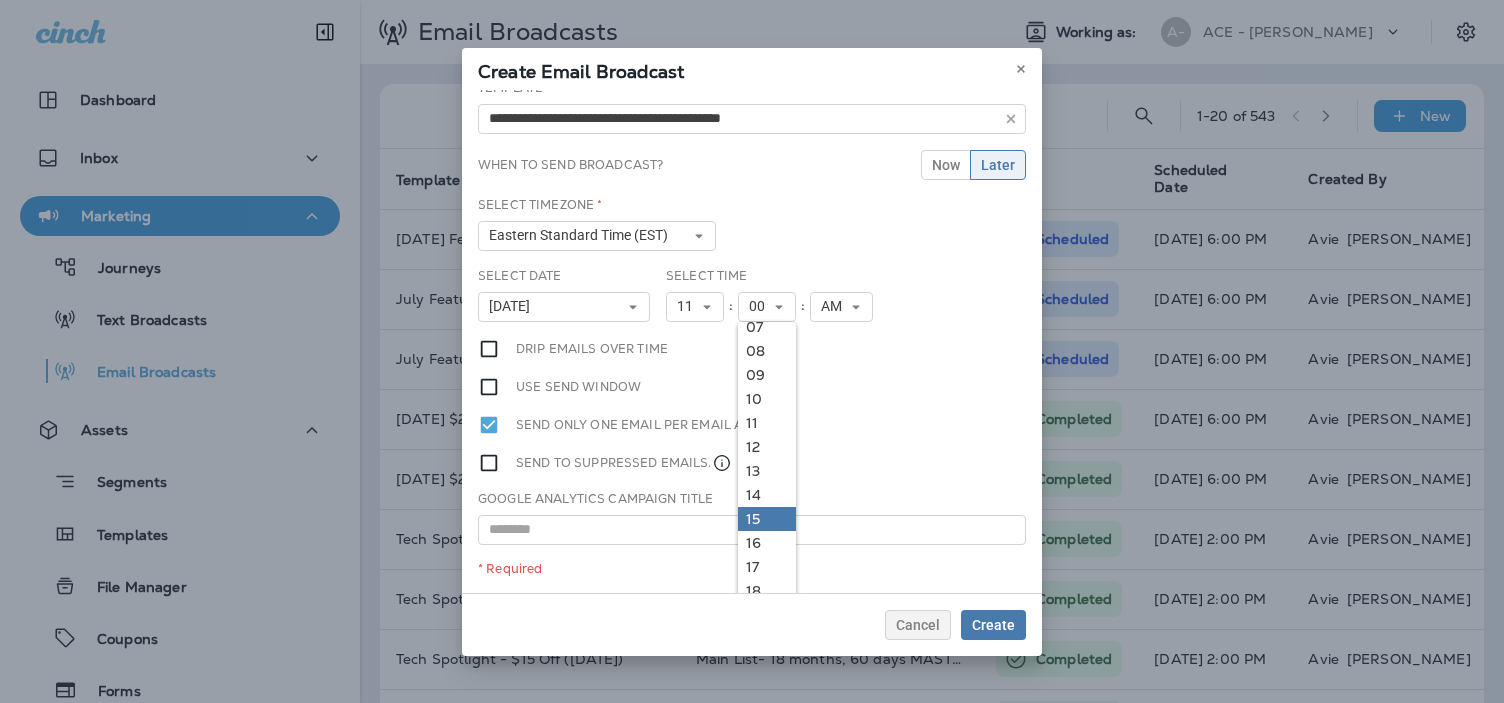click on "15" at bounding box center [767, 519] 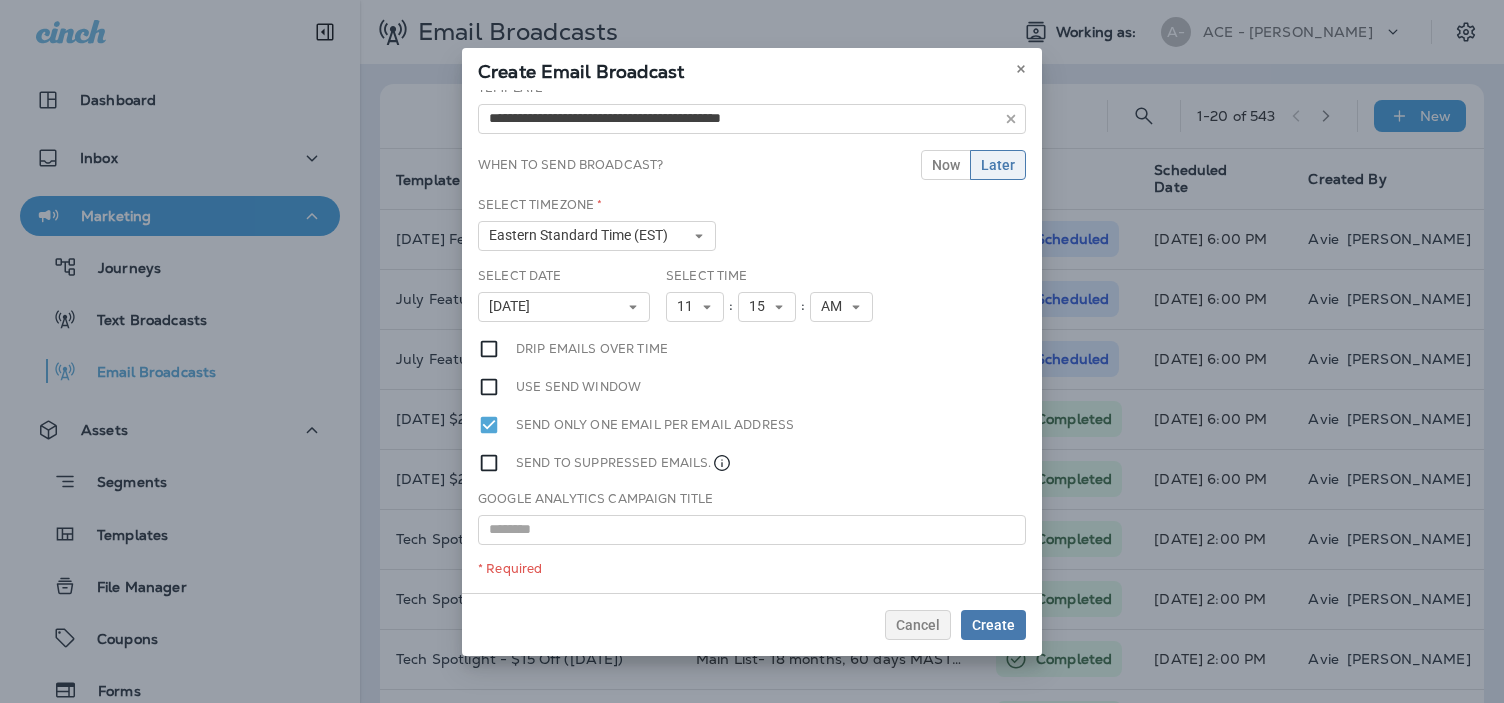 click on "**********" at bounding box center [752, 341] 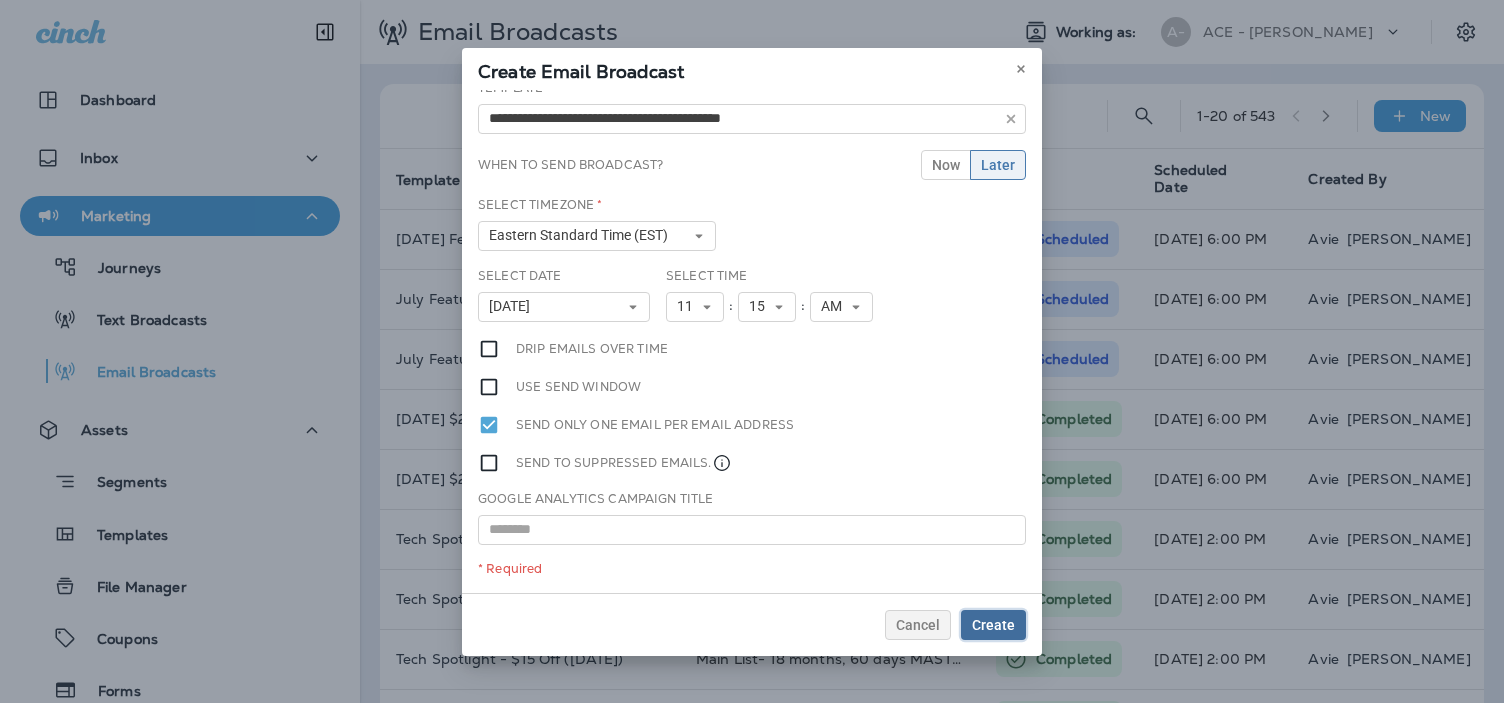 click on "Create" at bounding box center (993, 625) 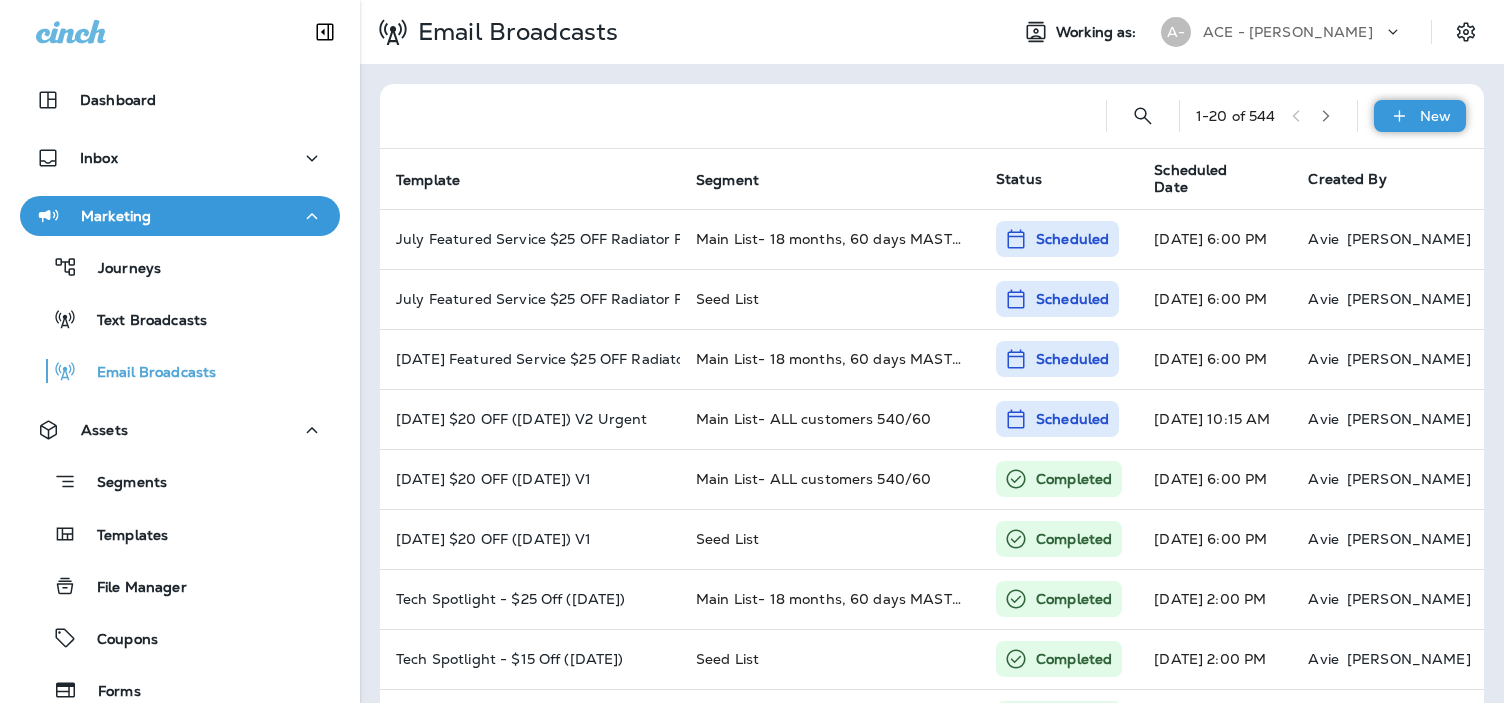 click 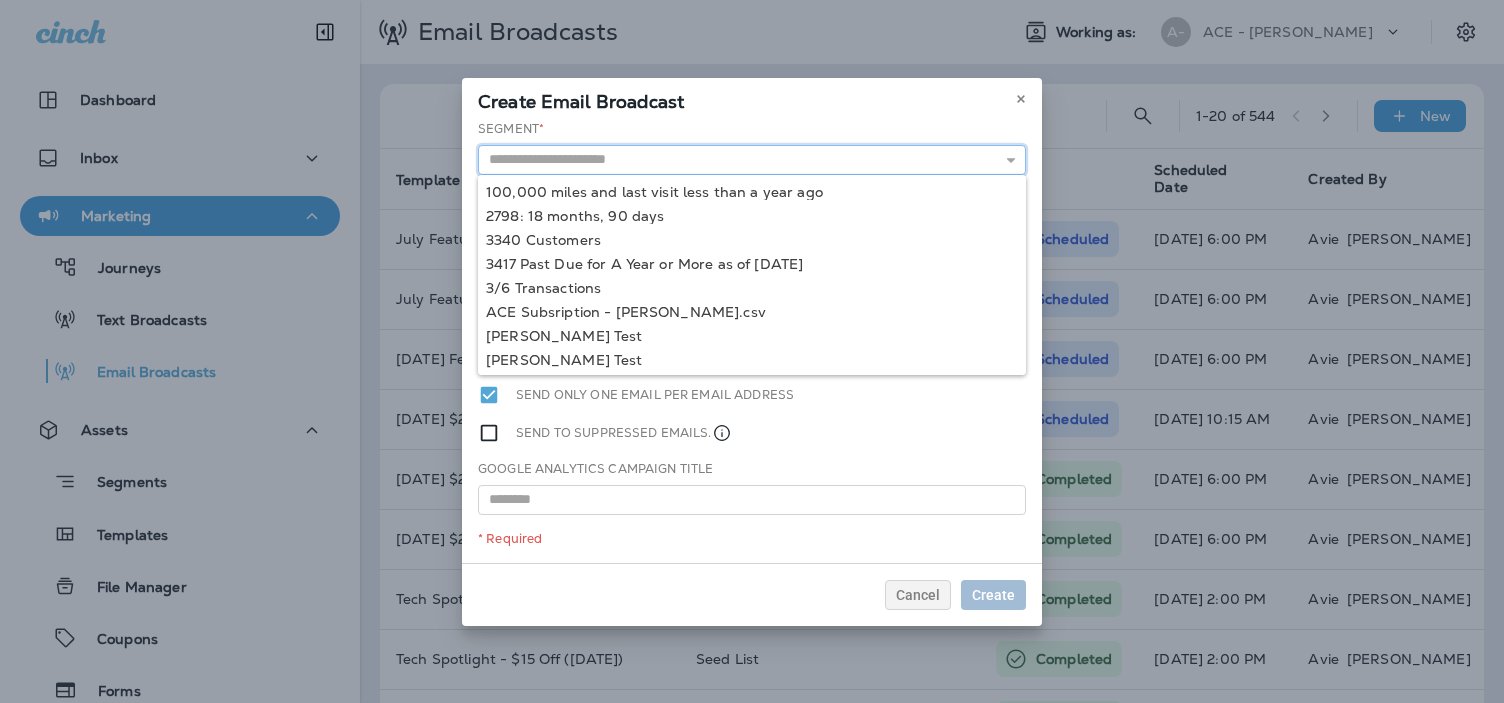 click at bounding box center [752, 160] 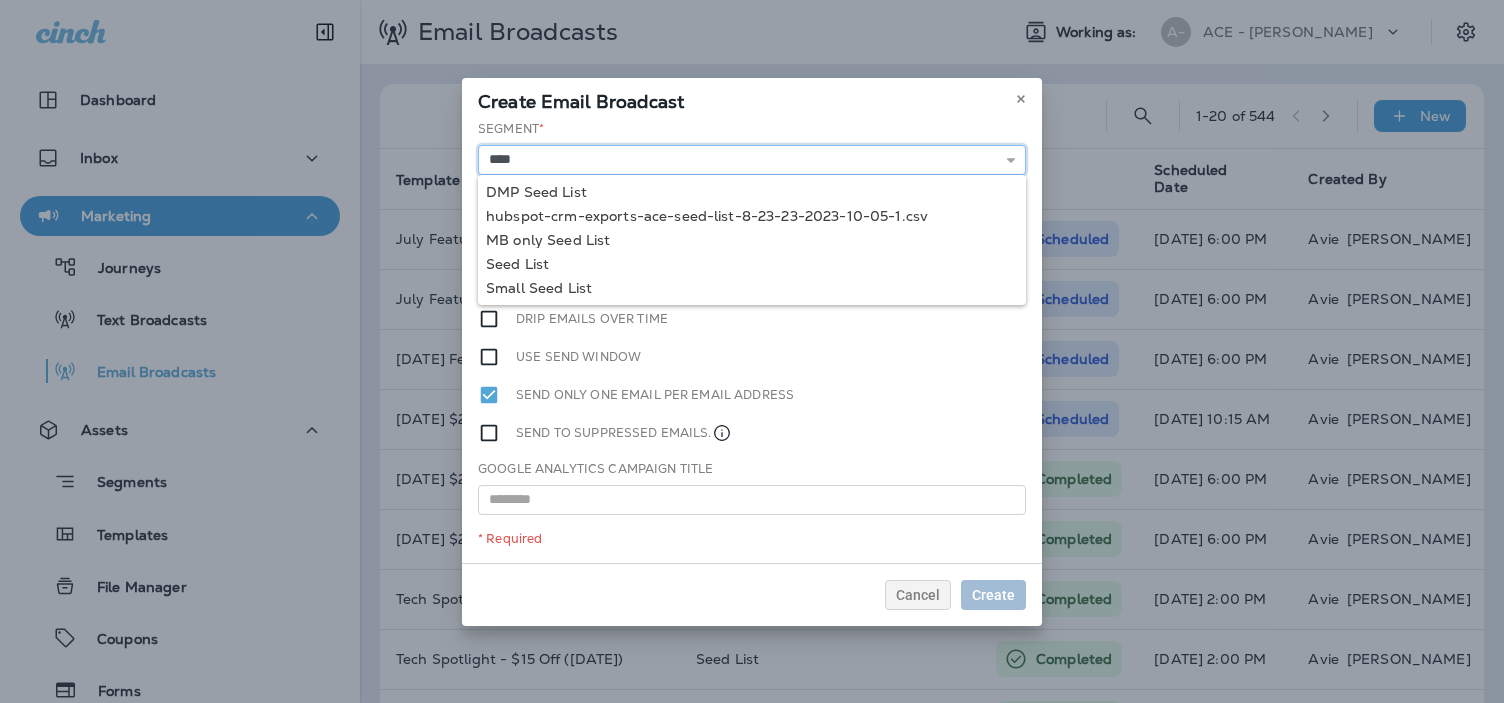 type on "*********" 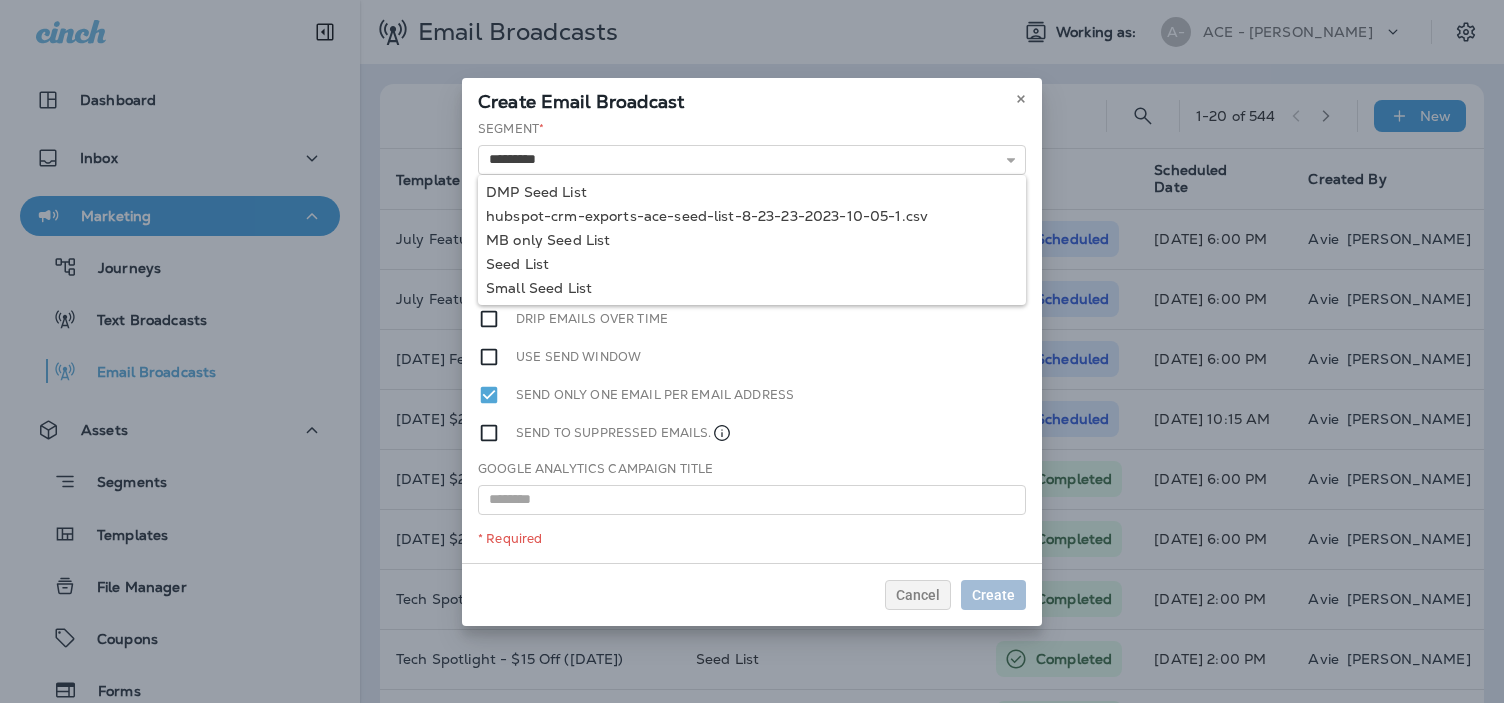 click on "Segment  * ********* DMP Seed List hubspot-crm-exports-ace-seed-list-8-23-23-2023-10-05-1.csv MB only Seed List Seed List Small Seed List Template  * 12/28/23 Resend -- Holiday Travel 15 Services in 15 Minutes (2025) #1 Most Trusted Fast Oil Change 15% OFF #1 Most Trusted Fast Oil Change 25% OFF 2024 Pennzoil Promotion 2024 Special ($24 off) - JAN 2024 2025 Pennzoil Promotion DMP 3340 Multicare 3342 Store Closure 3720 Car Wash Email - December 2023 When to send broadcast?   Now   Later Drip emails over time Use send window Send only one email per email address Send to suppressed emails. Google Analytics Campaign Title * Required" at bounding box center [752, 341] 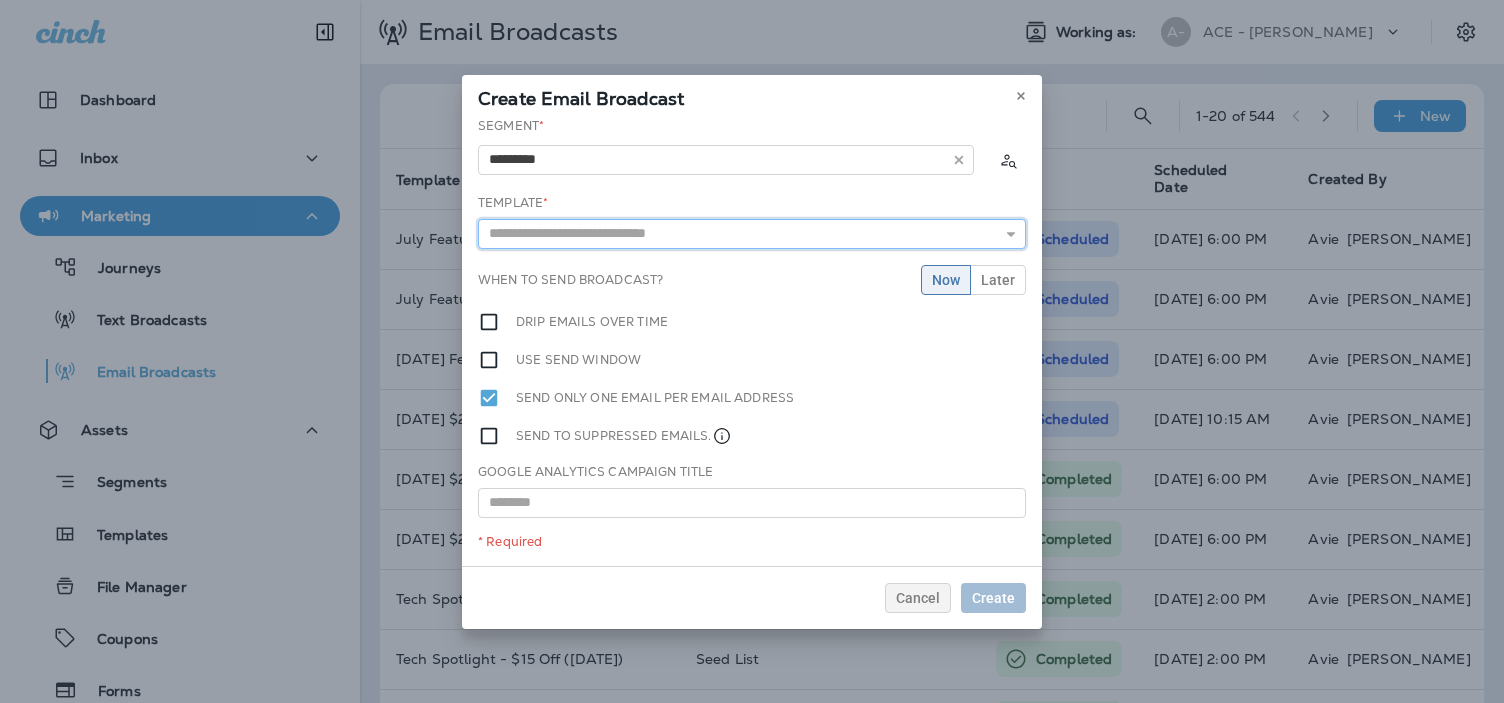 click at bounding box center [752, 234] 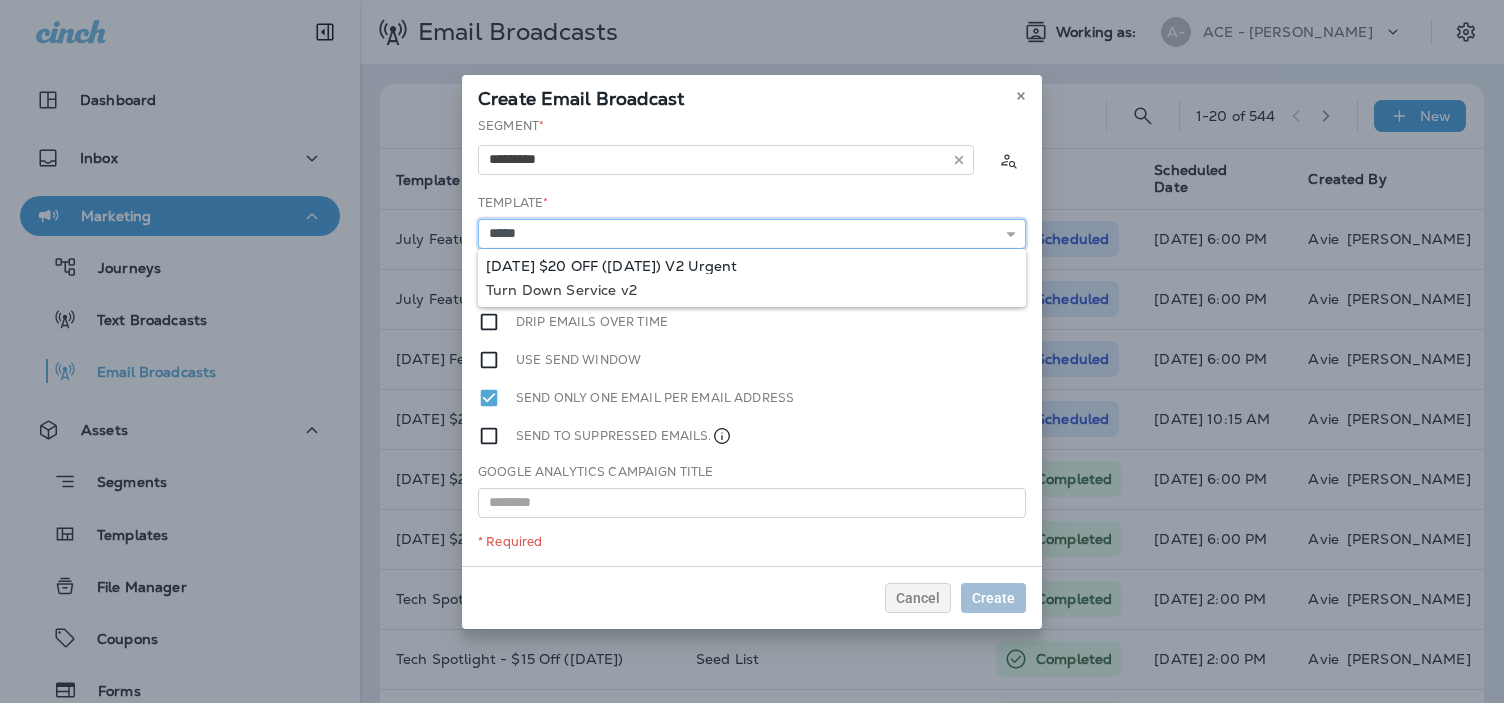 type on "**********" 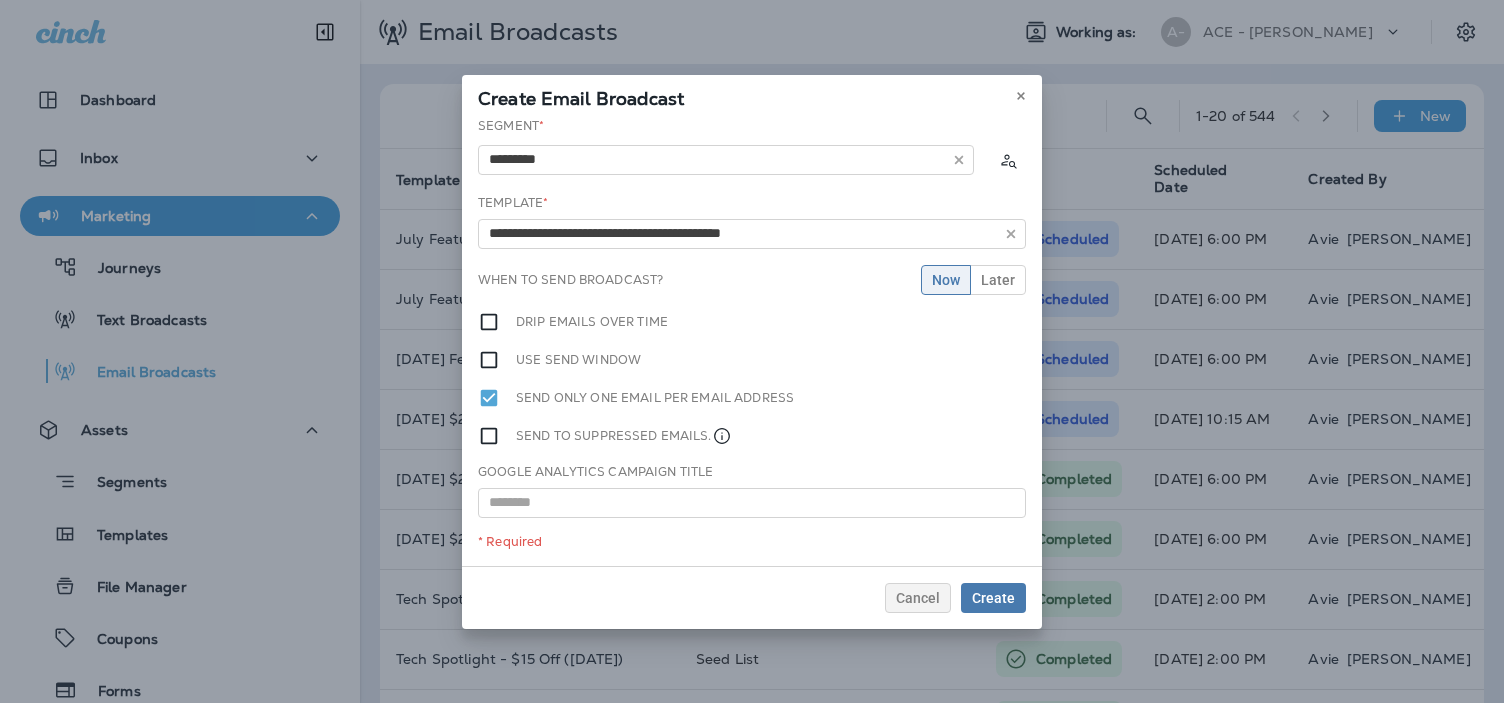 click on "**********" at bounding box center (752, 341) 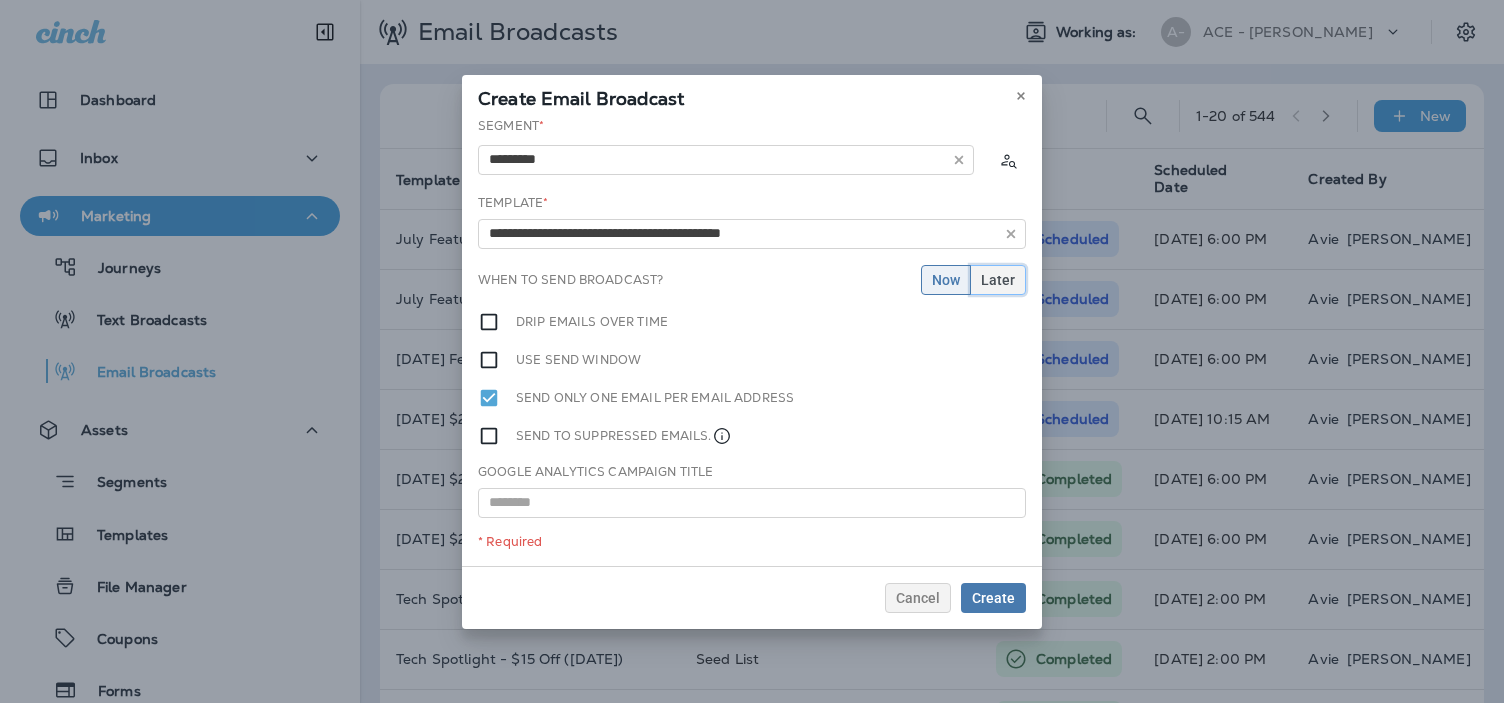 click on "Later" at bounding box center [998, 280] 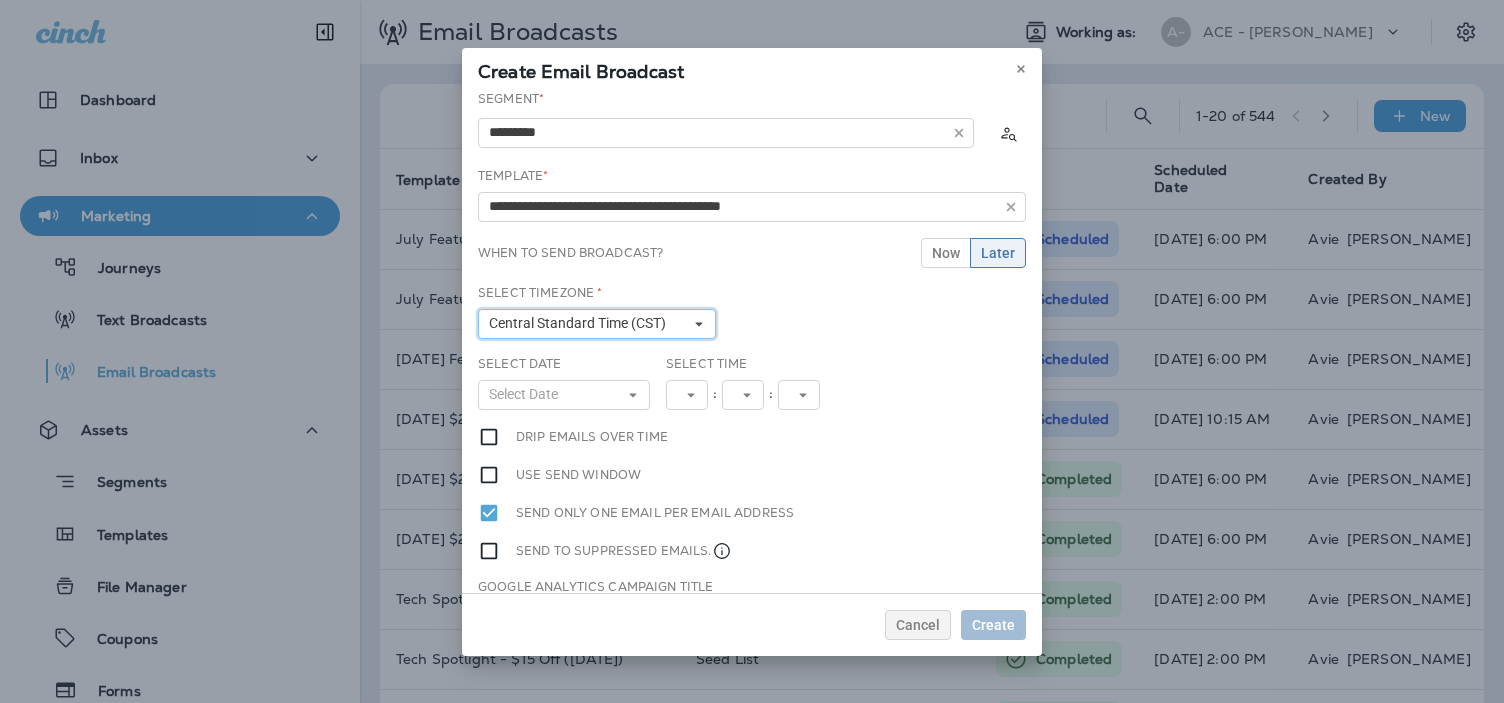 click on "Central Standard Time (CST)" at bounding box center (581, 323) 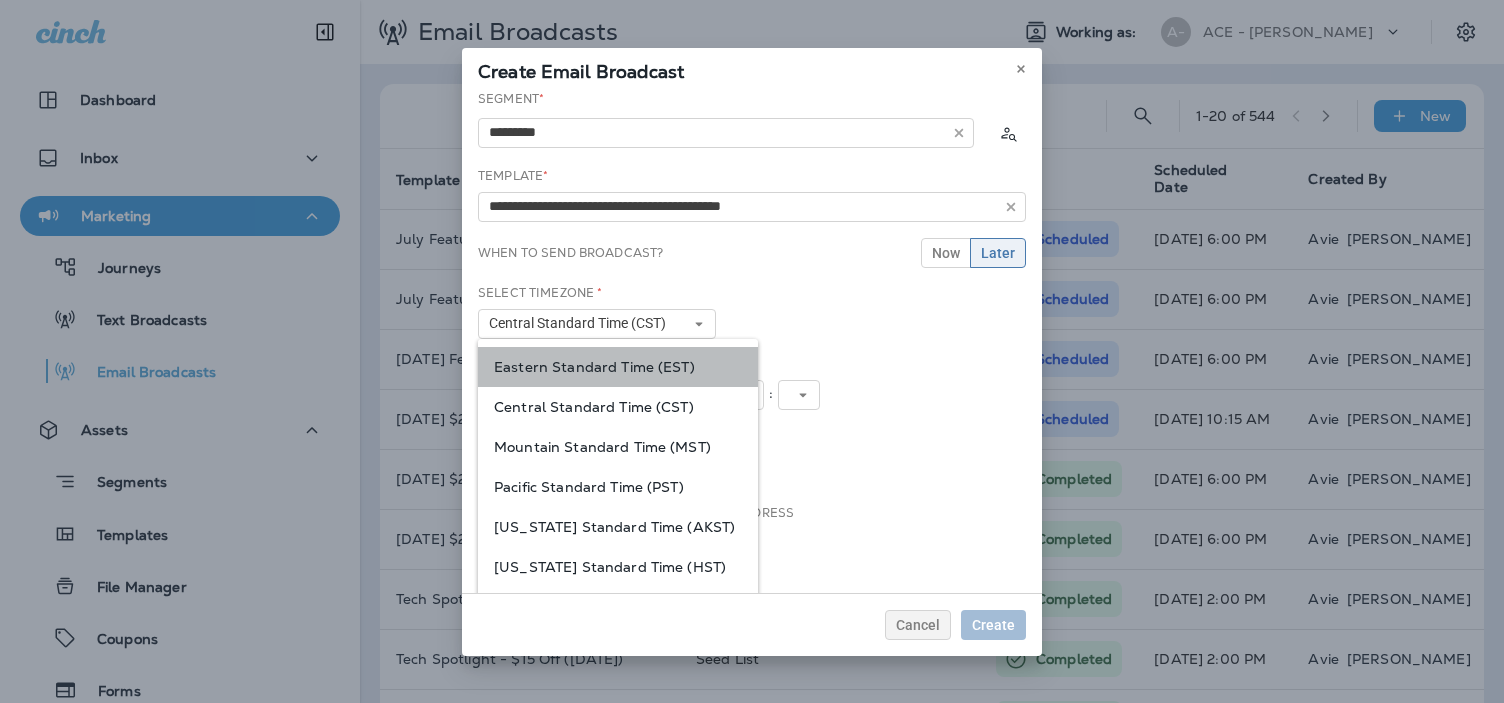 click on "Eastern Standard Time (EST)" at bounding box center [618, 367] 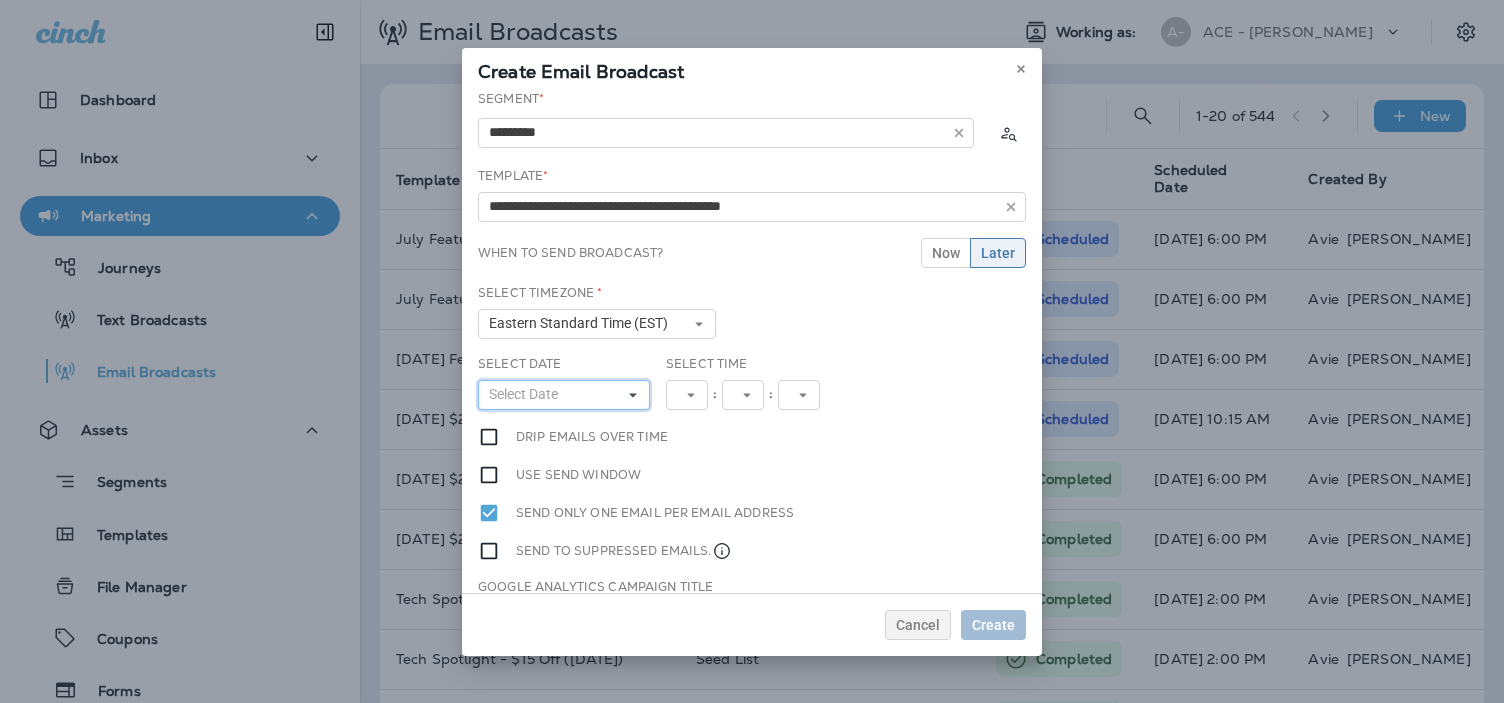 click on "Select Date" at bounding box center [564, 395] 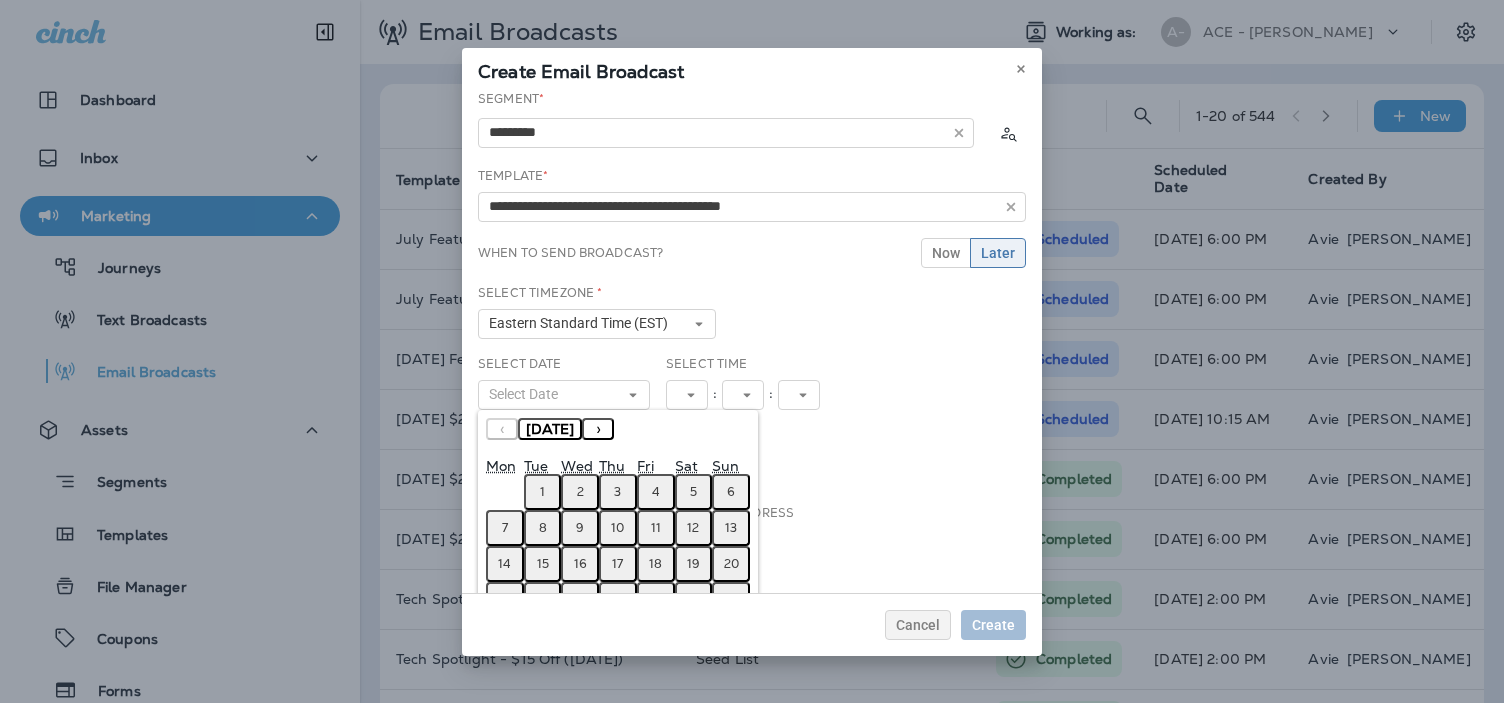click on "3" at bounding box center (617, 492) 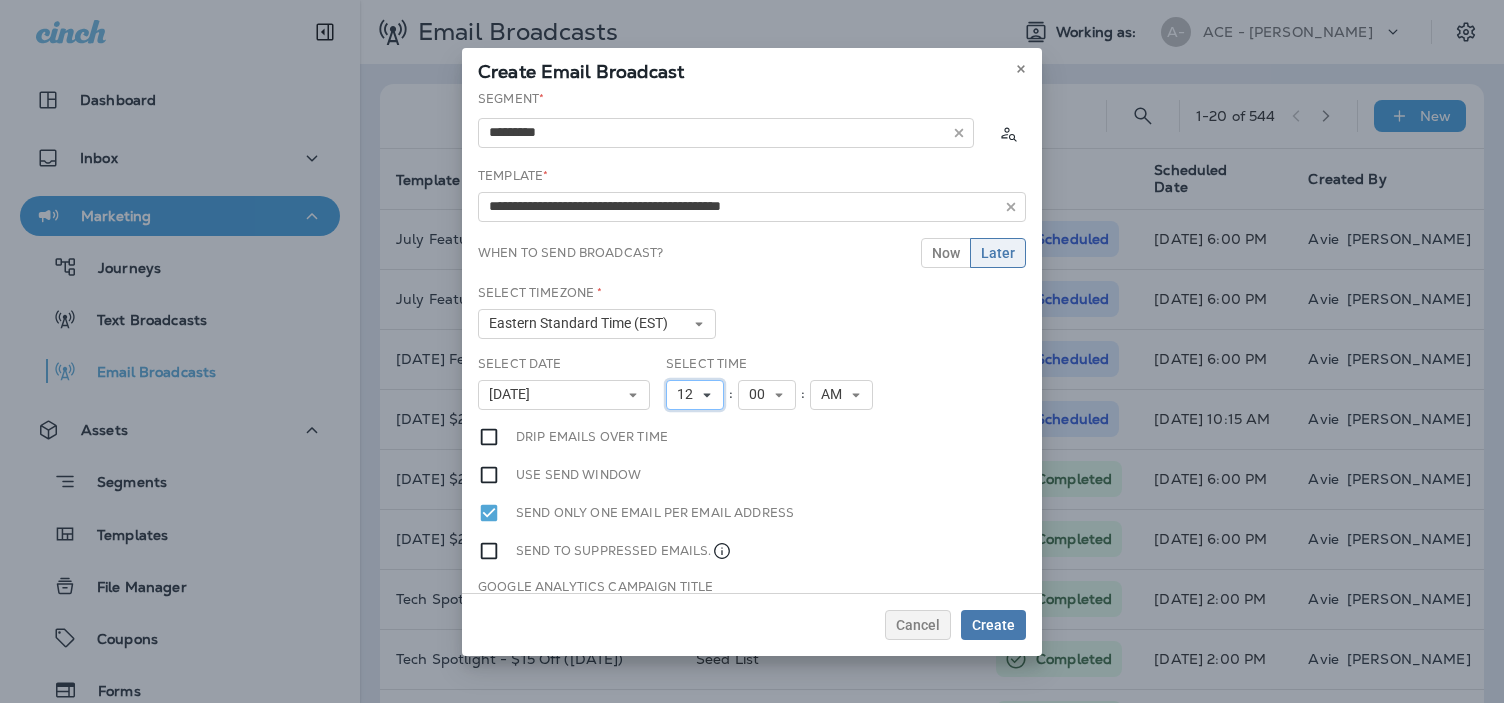 click on "12" at bounding box center (695, 395) 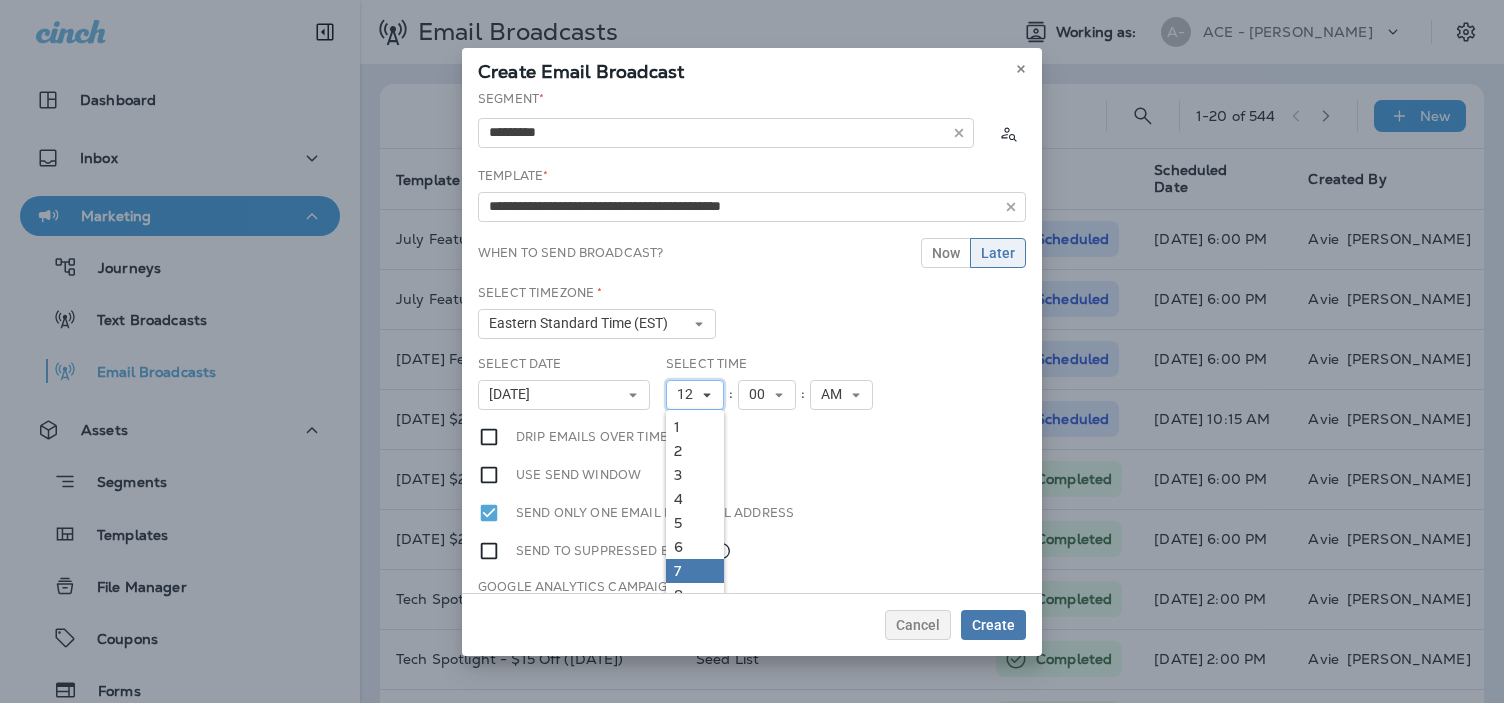 scroll, scrollTop: 18, scrollLeft: 0, axis: vertical 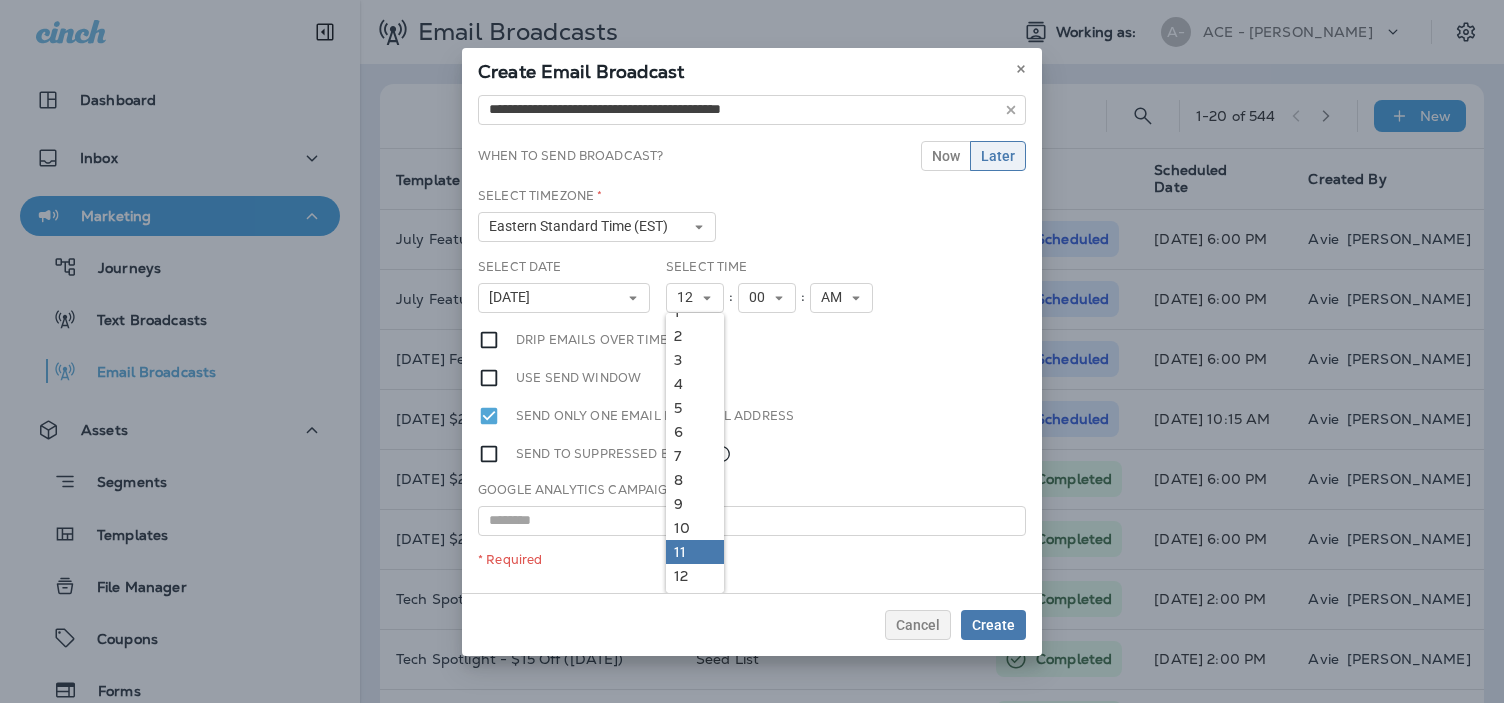 click on "11" at bounding box center (695, 552) 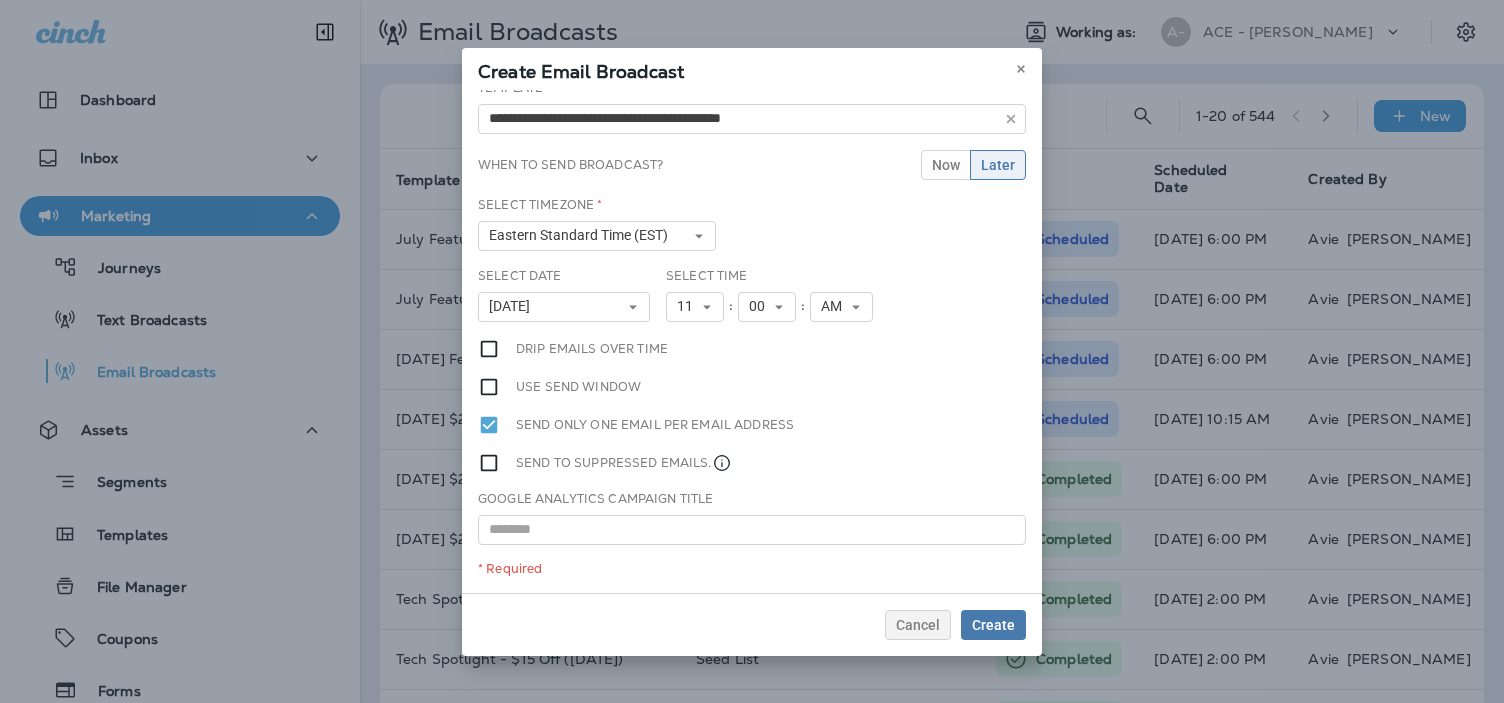 scroll, scrollTop: 88, scrollLeft: 0, axis: vertical 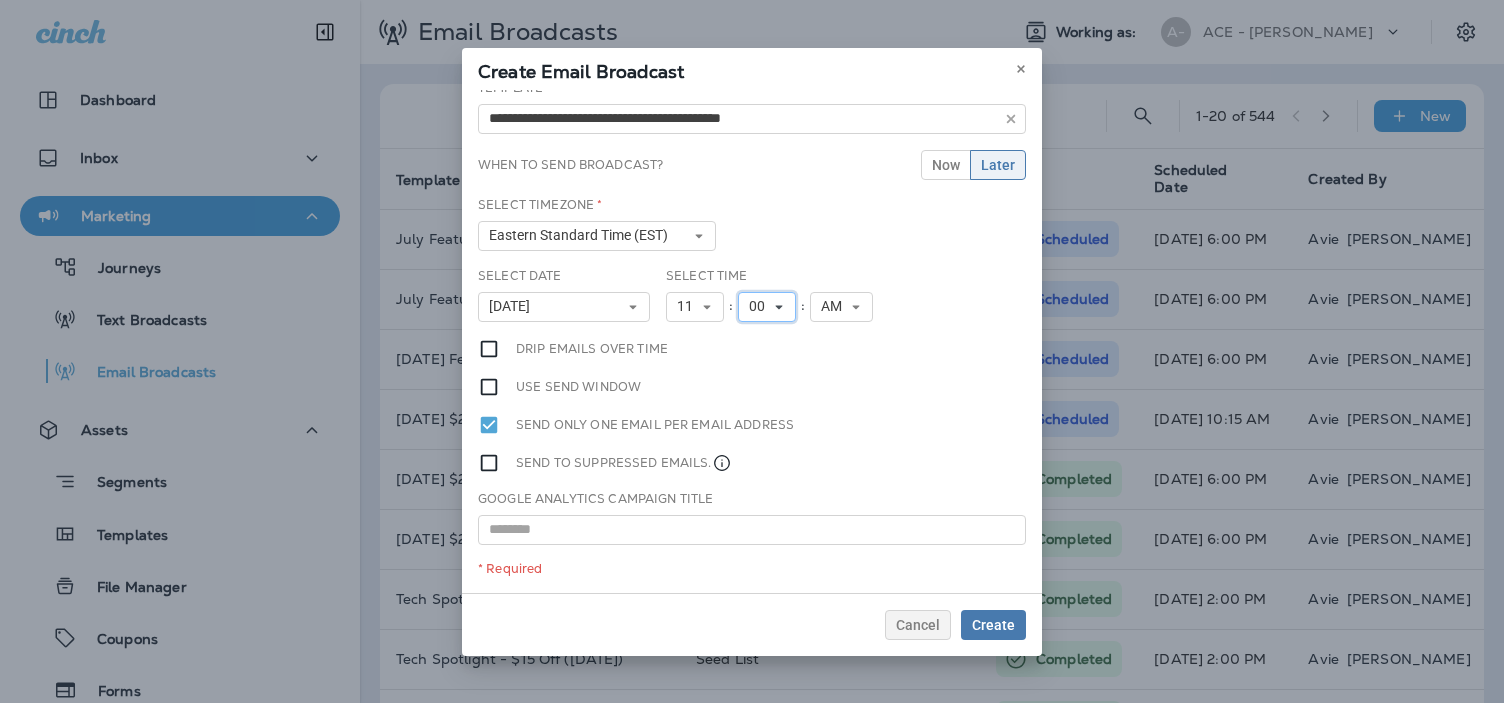click on "00" at bounding box center (761, 306) 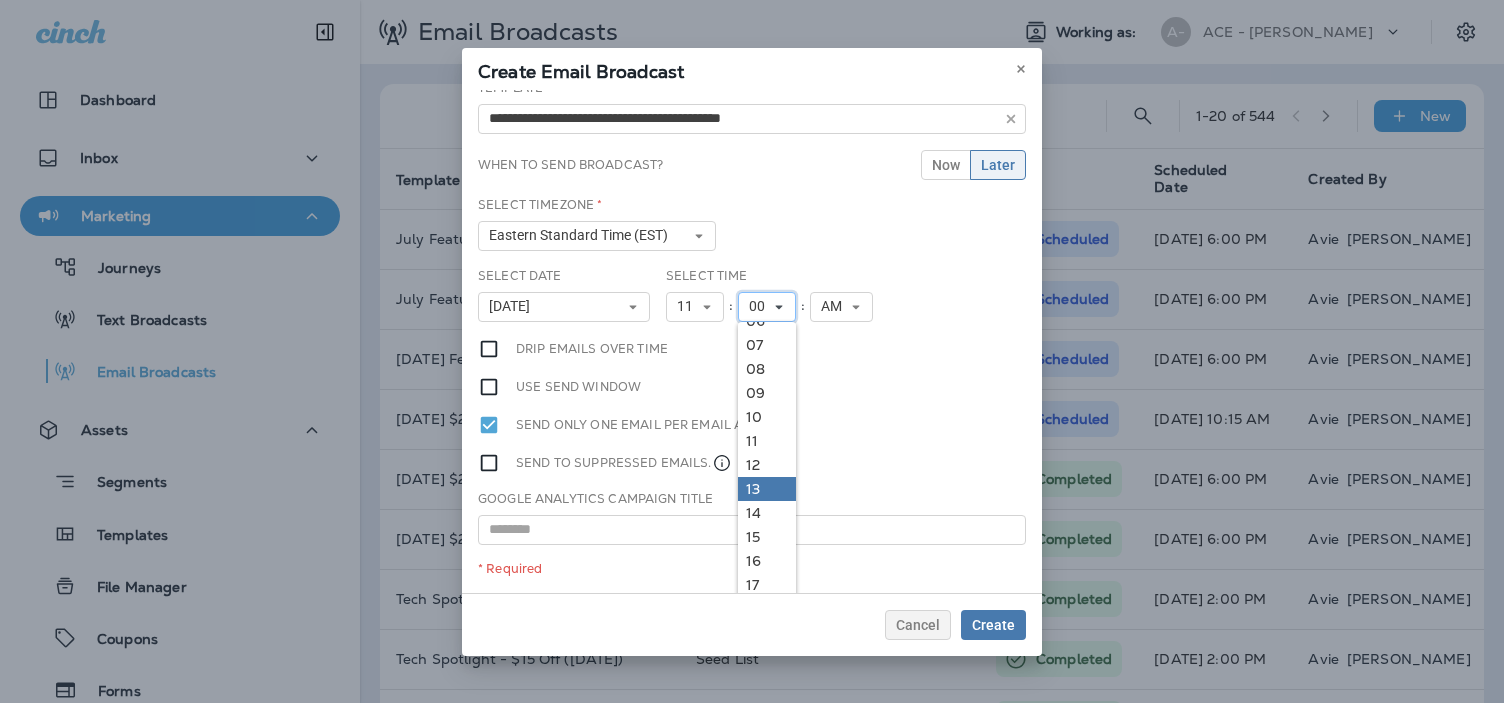 scroll, scrollTop: 180, scrollLeft: 0, axis: vertical 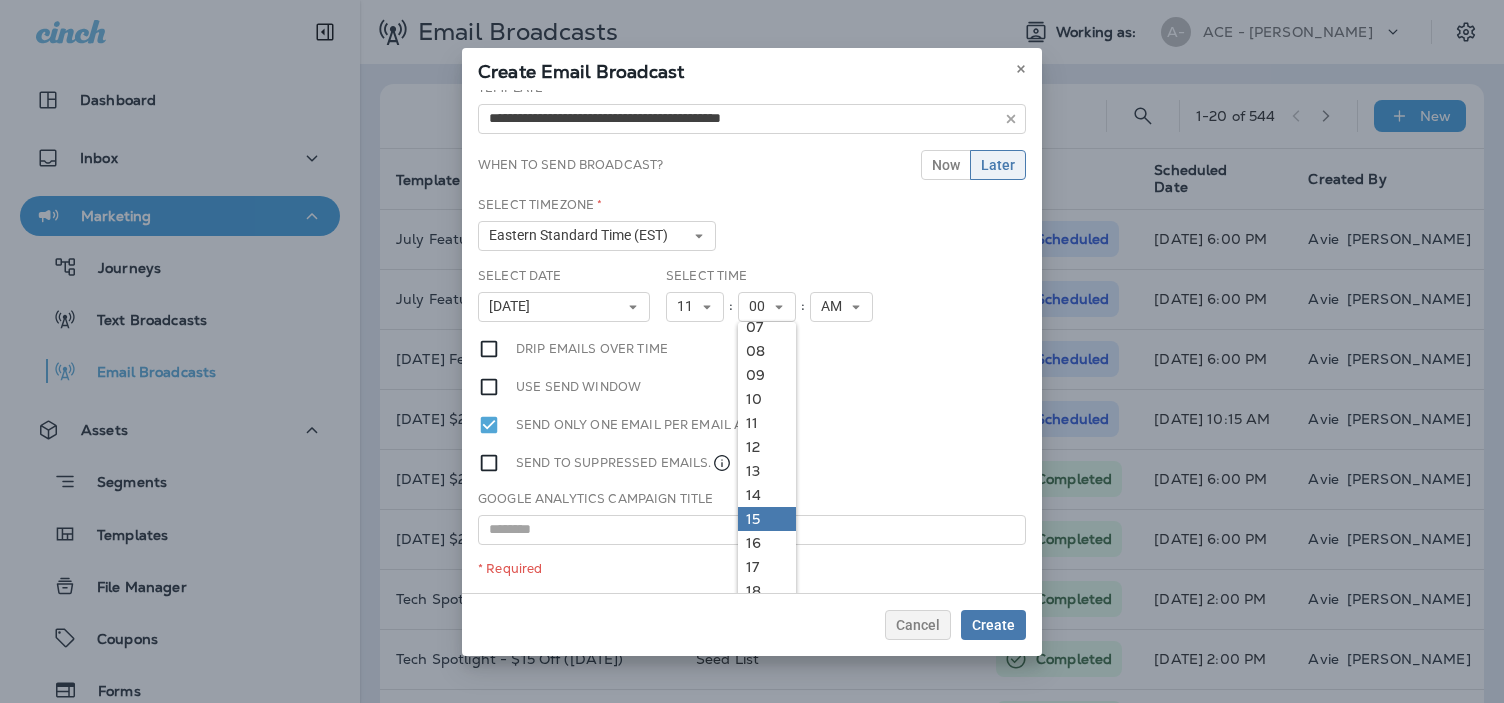 click on "15" at bounding box center [767, 519] 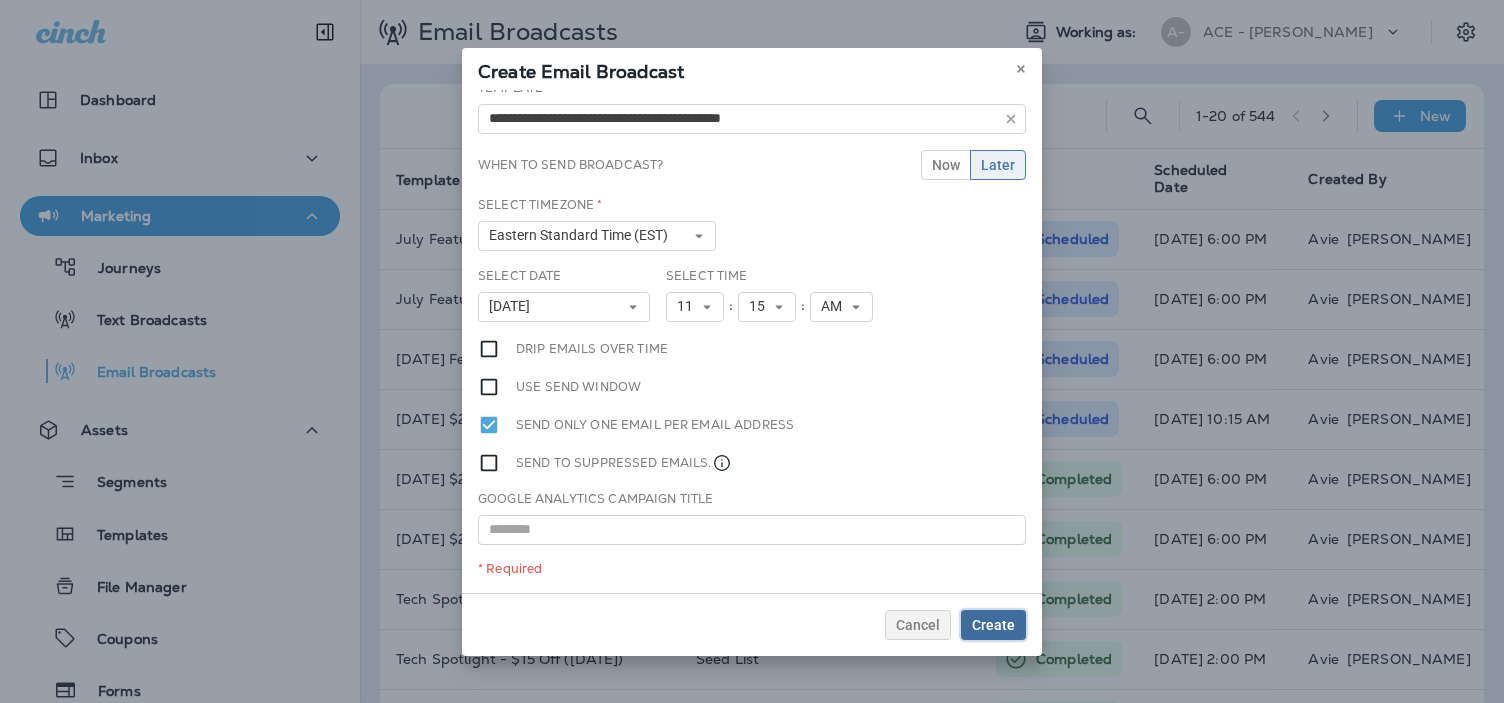 click on "Create" at bounding box center [993, 625] 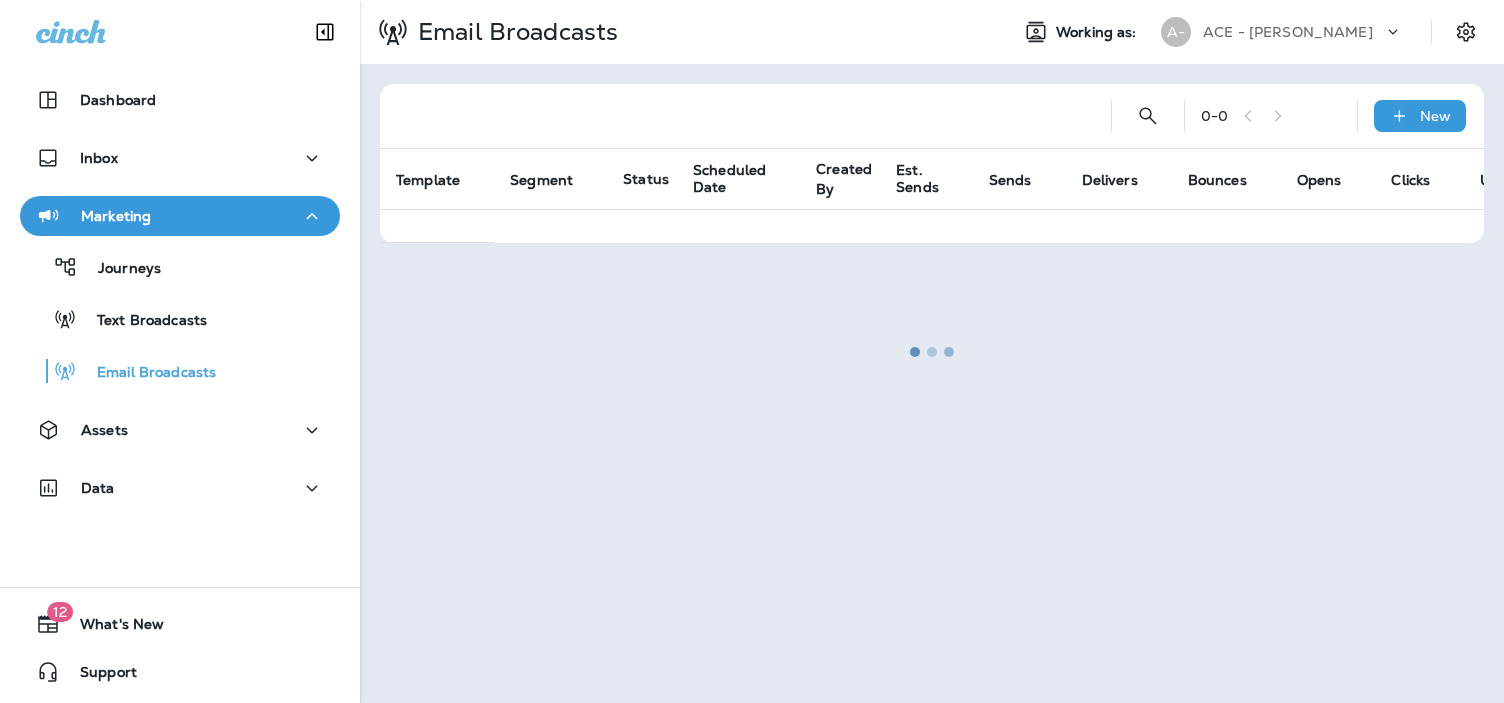 scroll, scrollTop: 0, scrollLeft: 0, axis: both 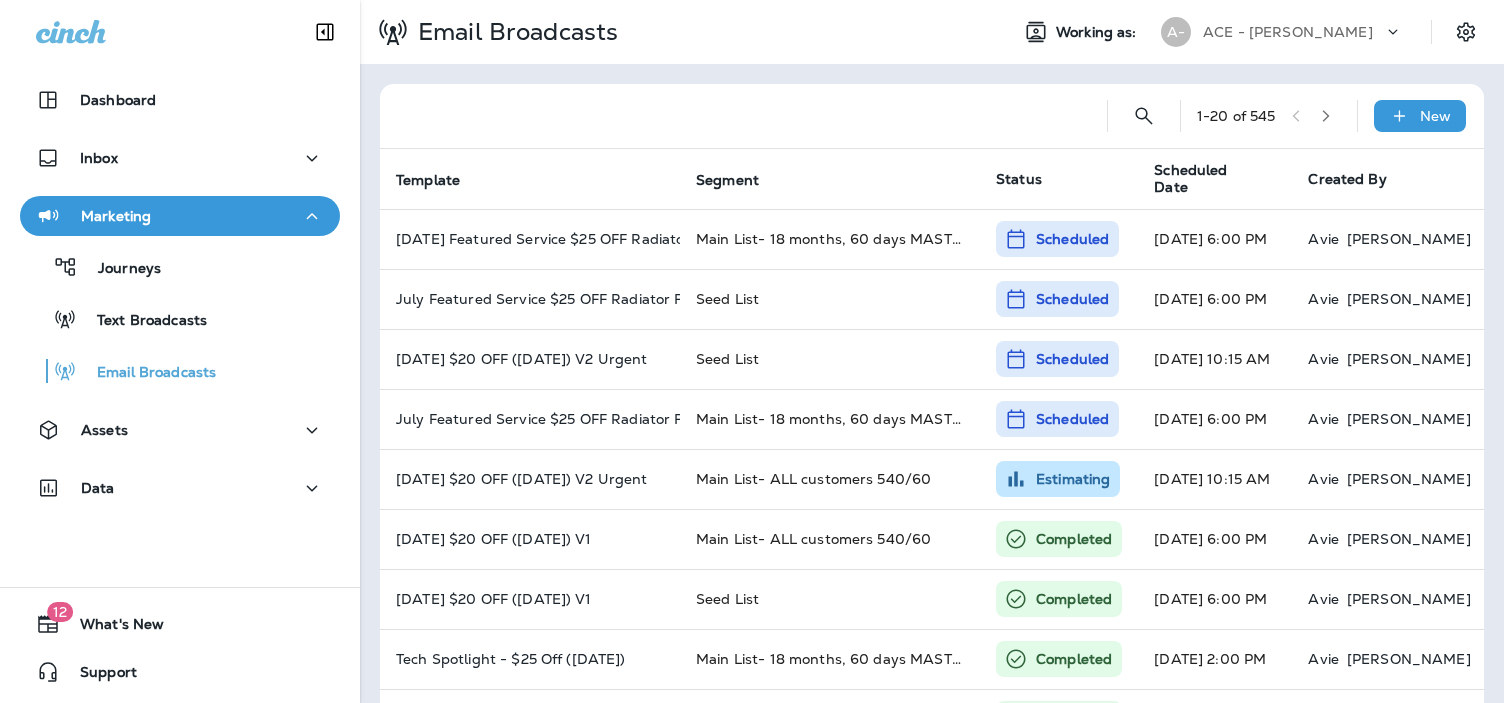 click on "Email Broadcasts" at bounding box center (676, 32) 